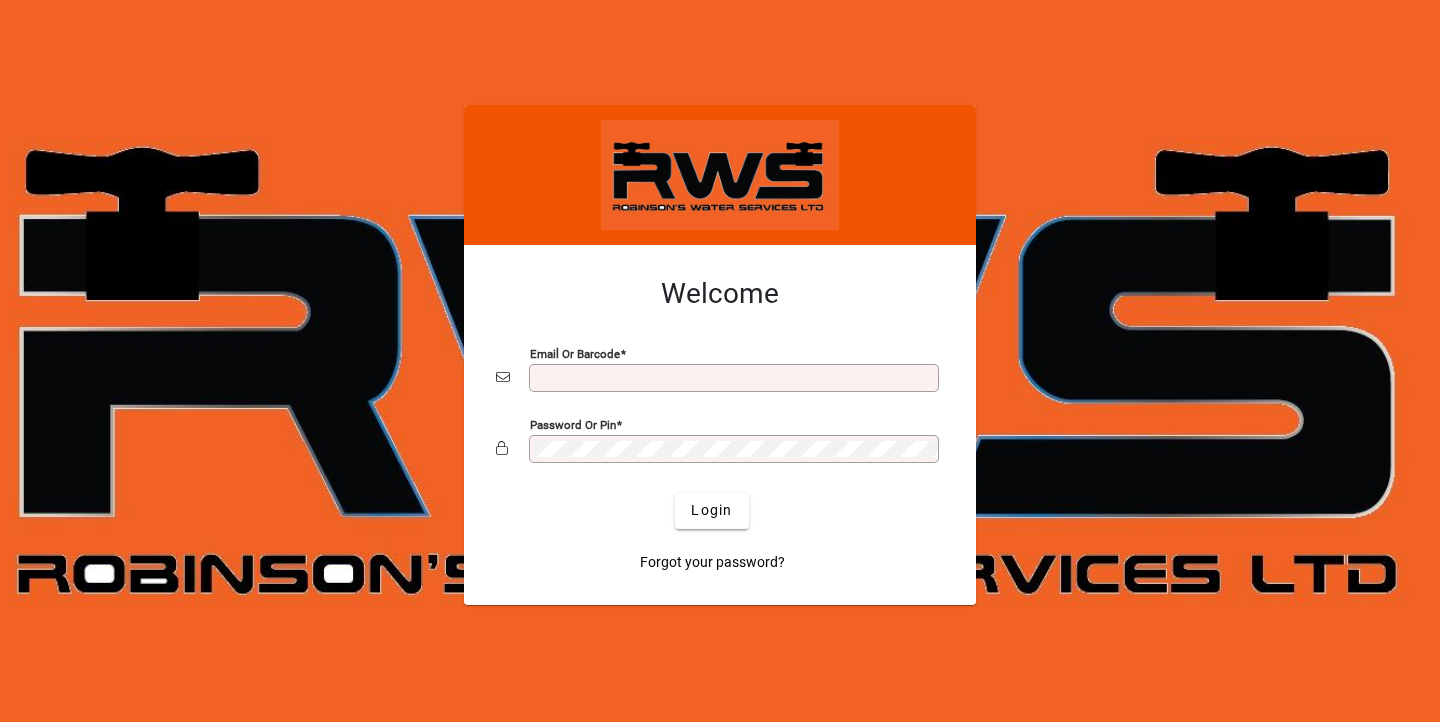 scroll, scrollTop: 0, scrollLeft: 0, axis: both 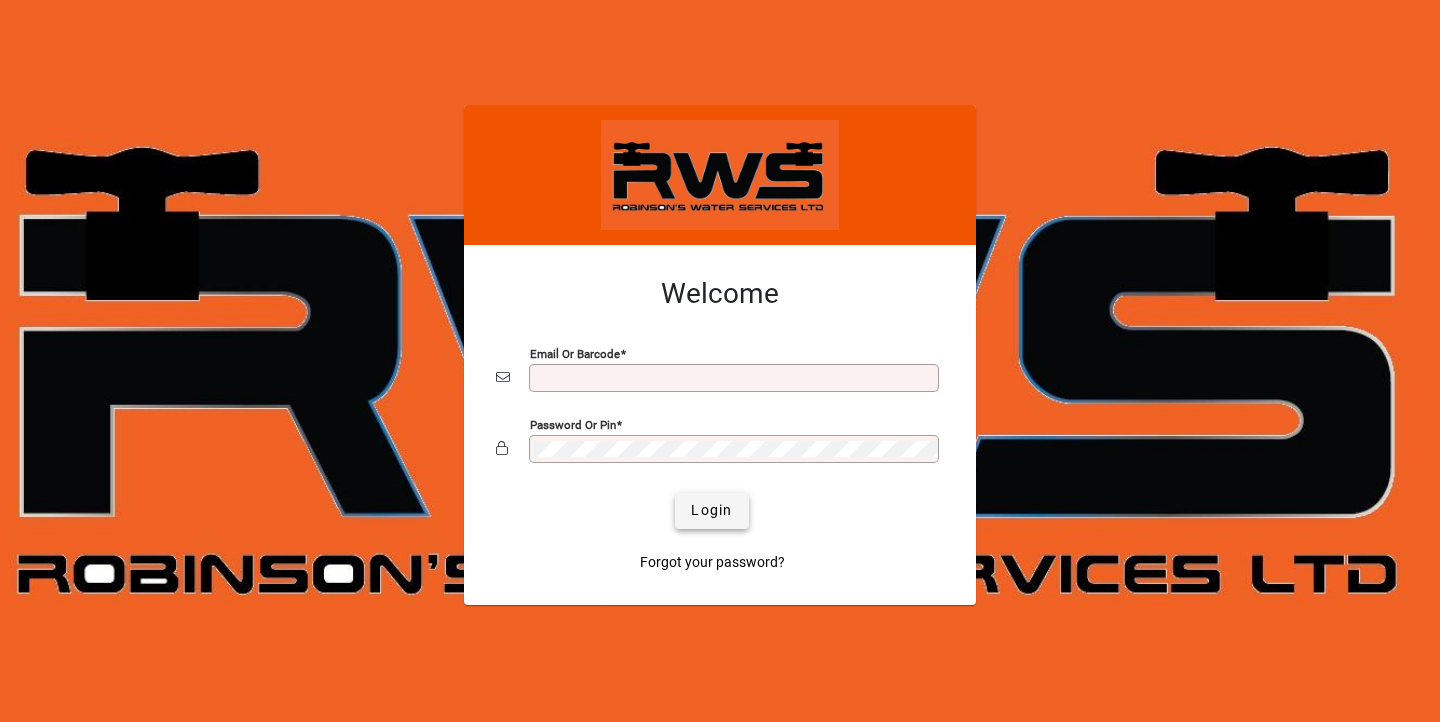 type on "**********" 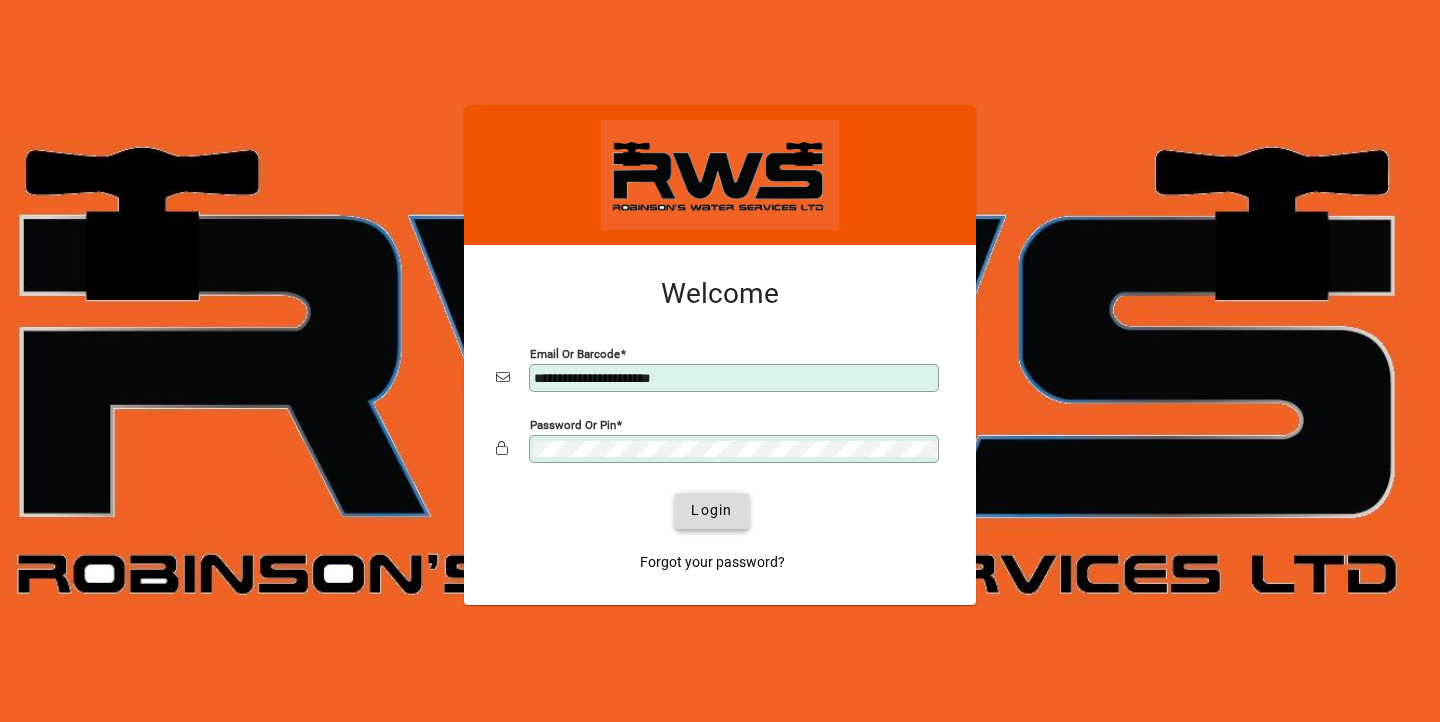 click 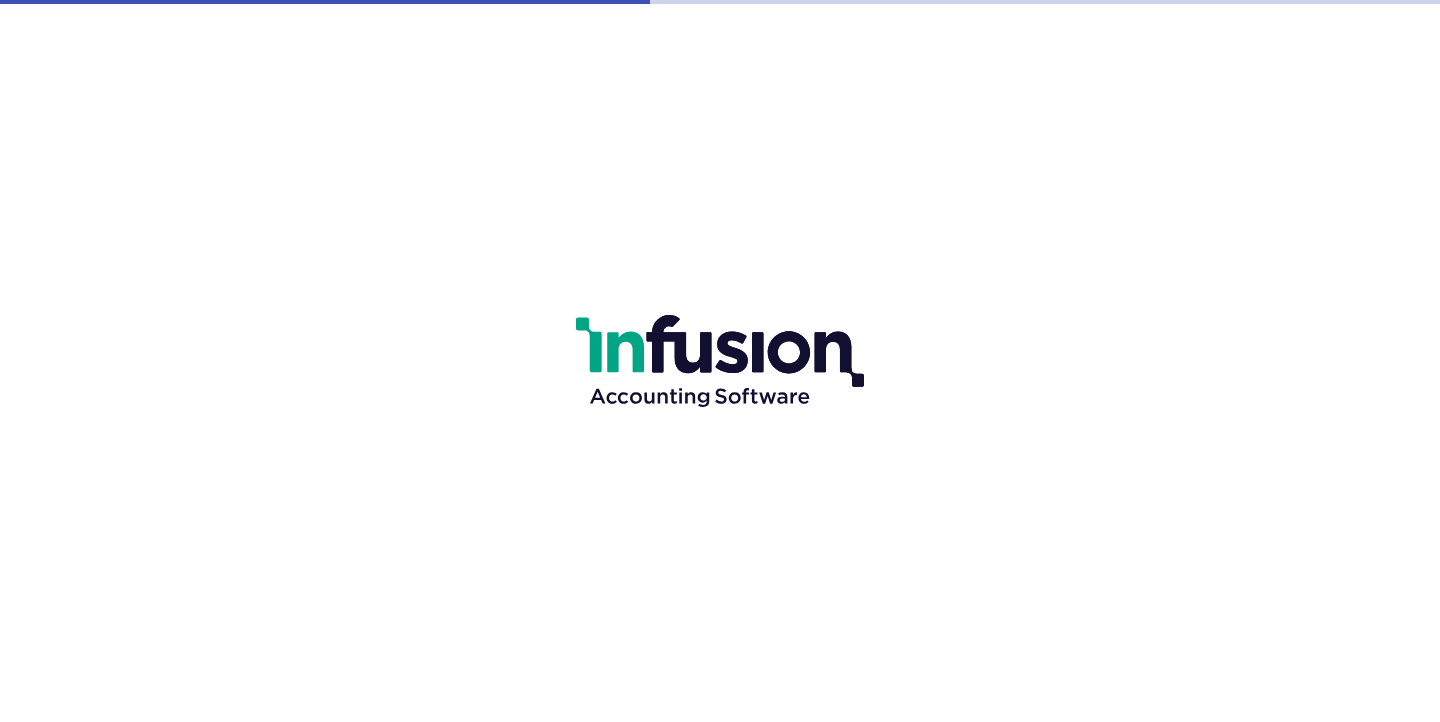 scroll, scrollTop: 0, scrollLeft: 0, axis: both 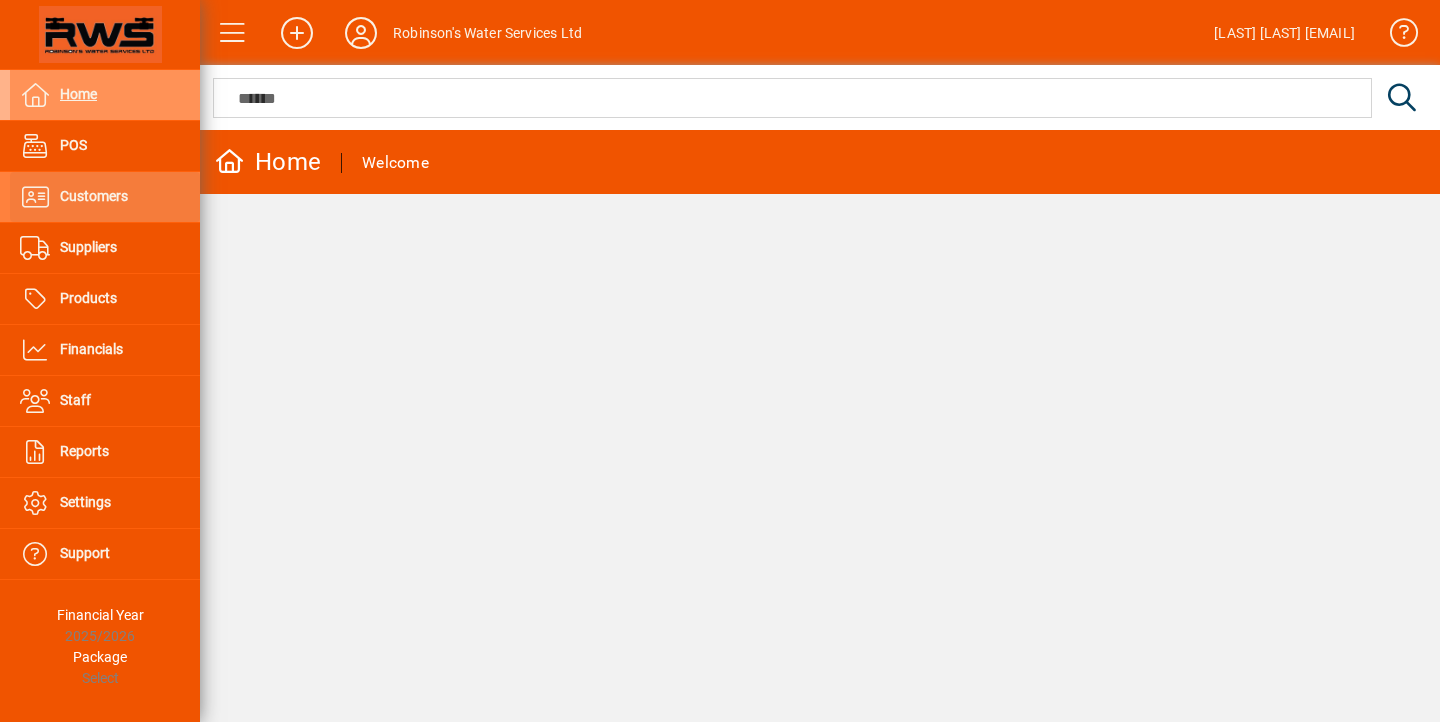click on "Customers" at bounding box center [94, 196] 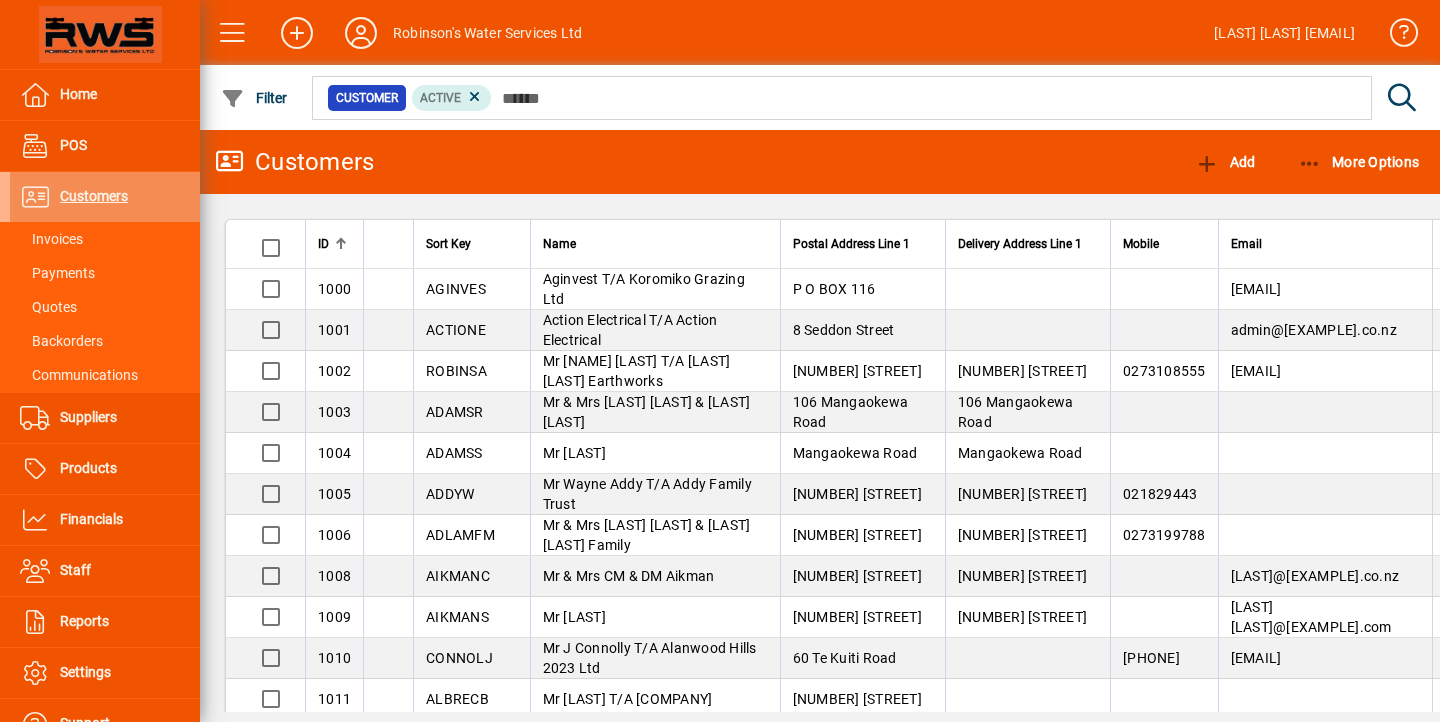 click on "Customers" at bounding box center (94, 196) 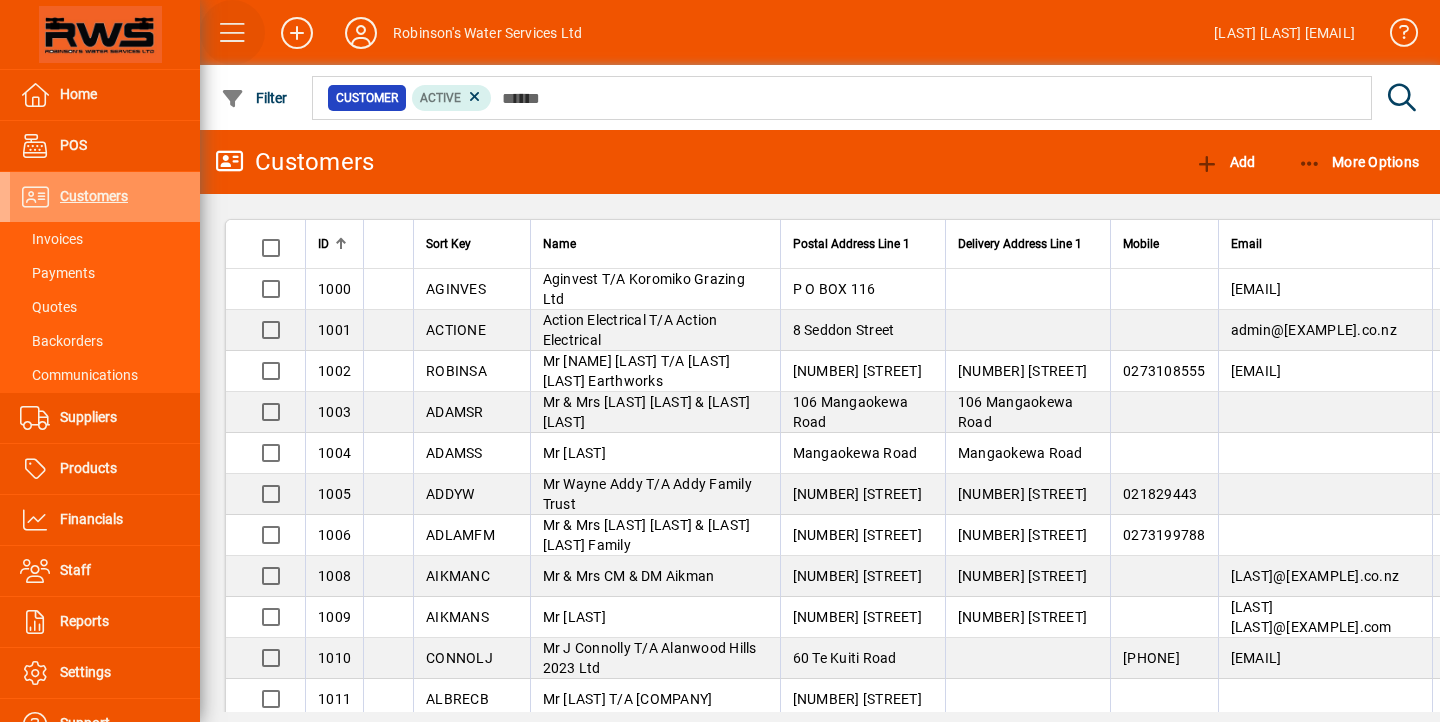 click at bounding box center [233, 33] 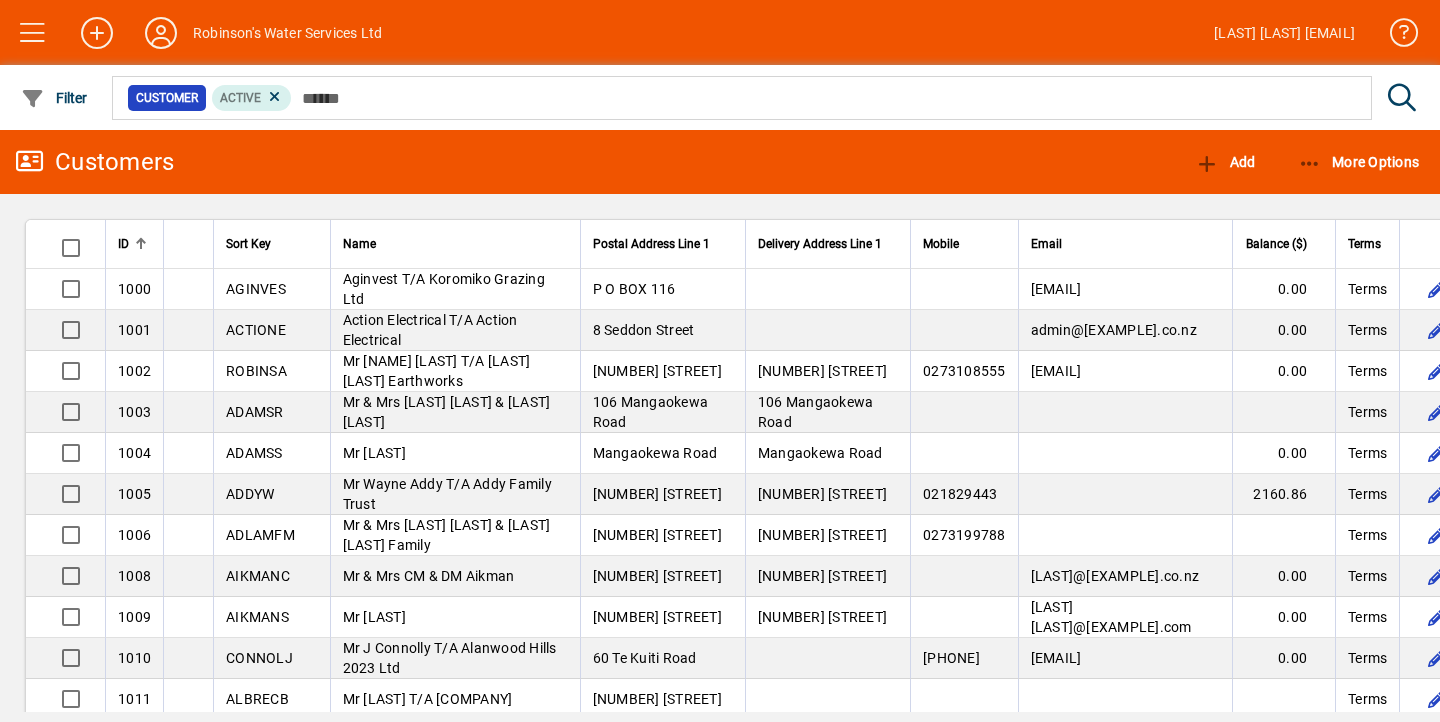 click 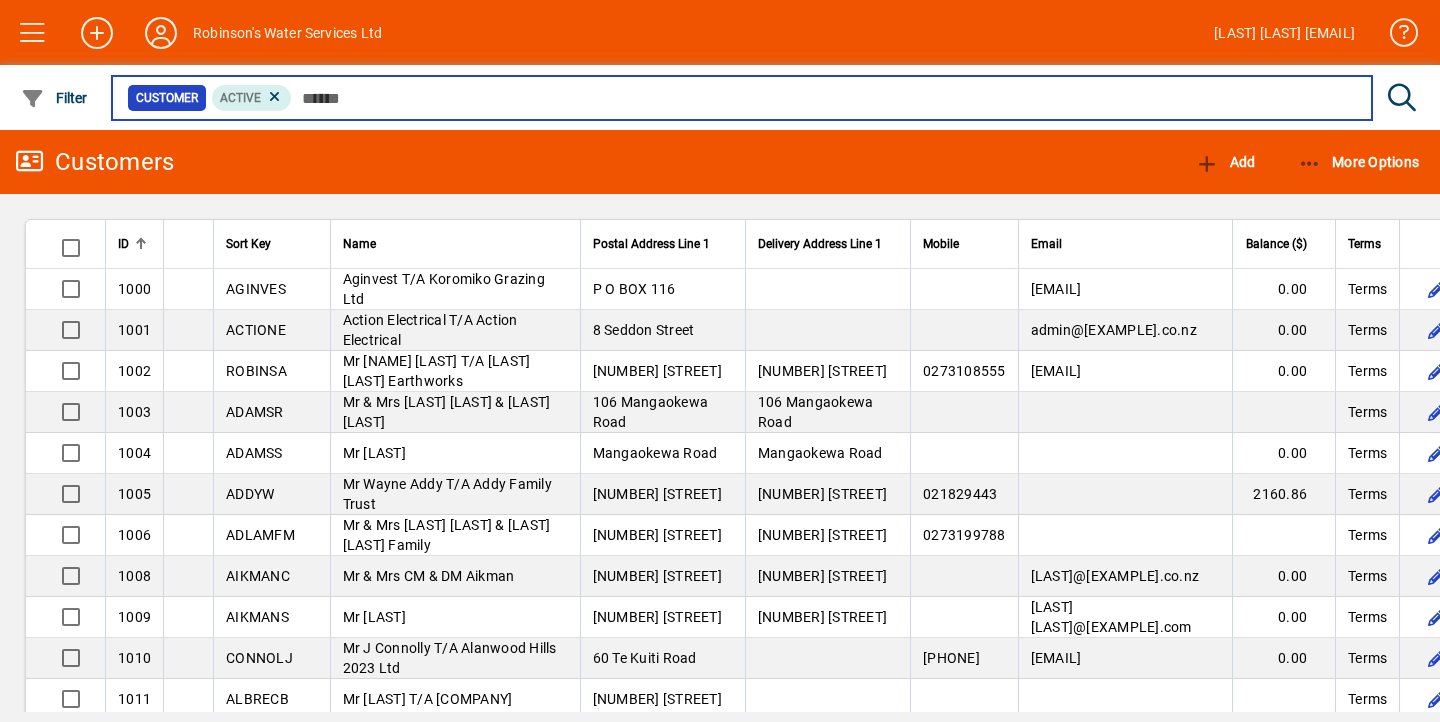 click at bounding box center (824, 98) 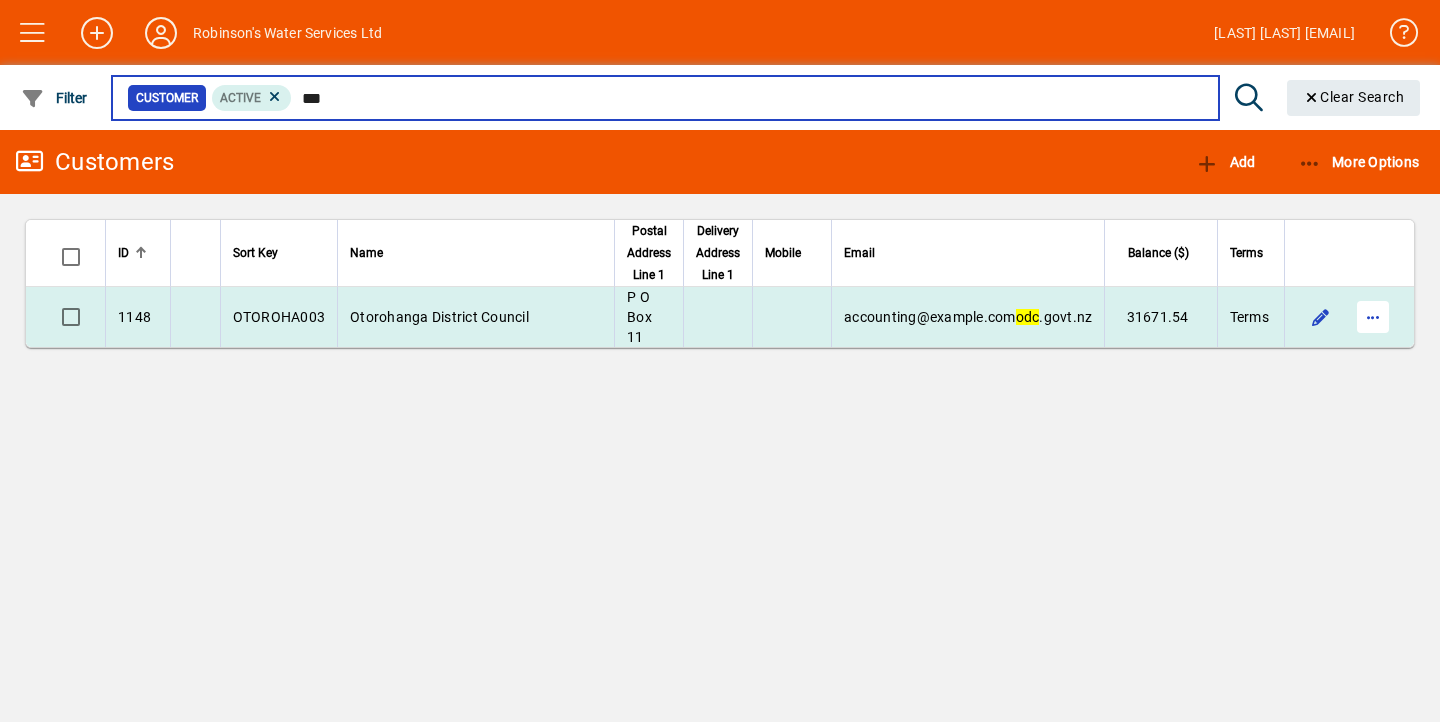type on "***" 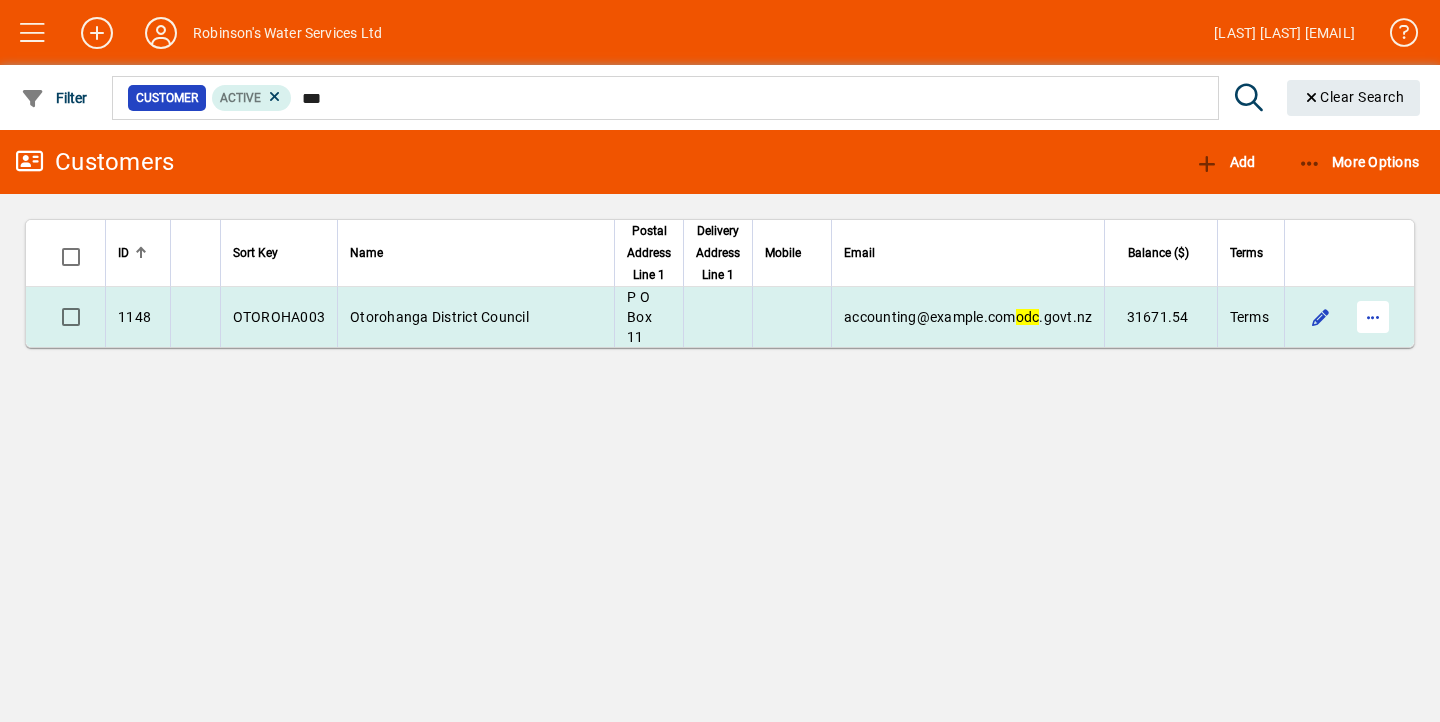 click at bounding box center (1373, 317) 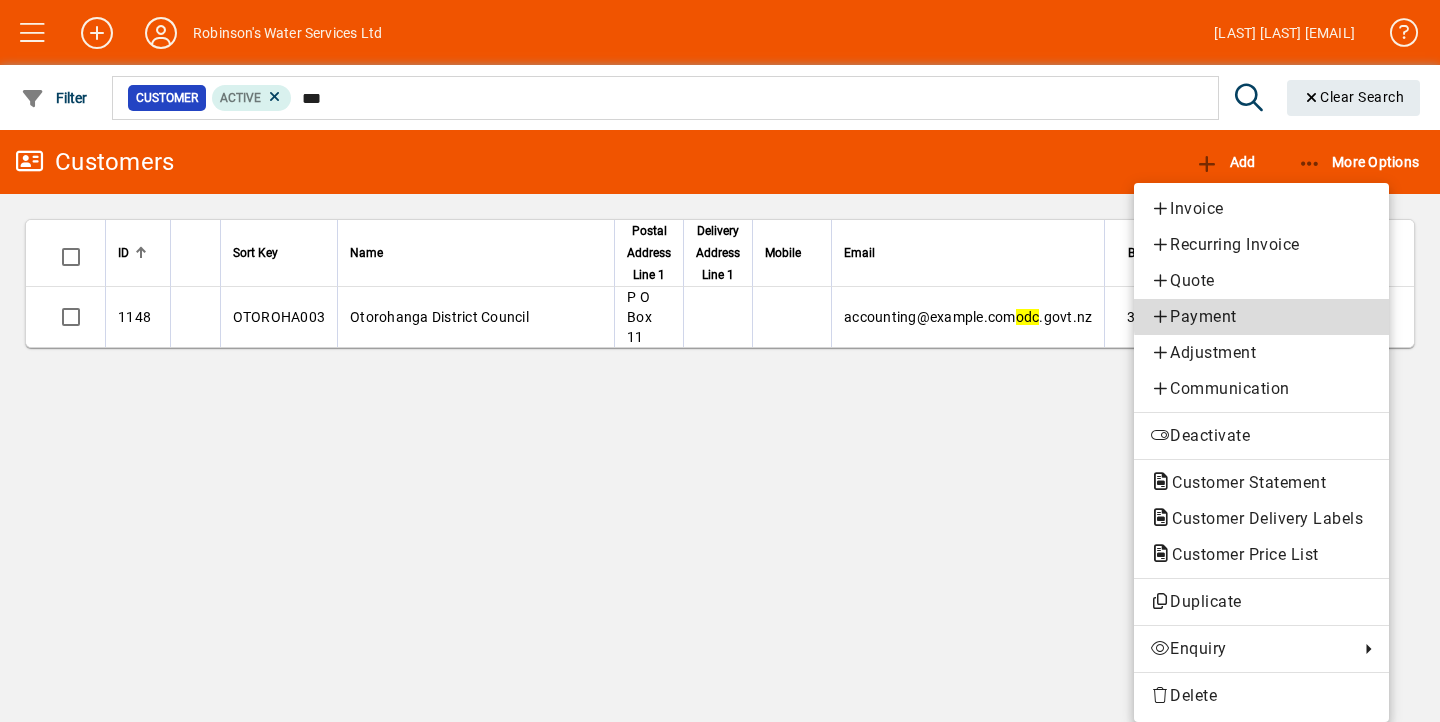 click on "Payment" at bounding box center (1261, 317) 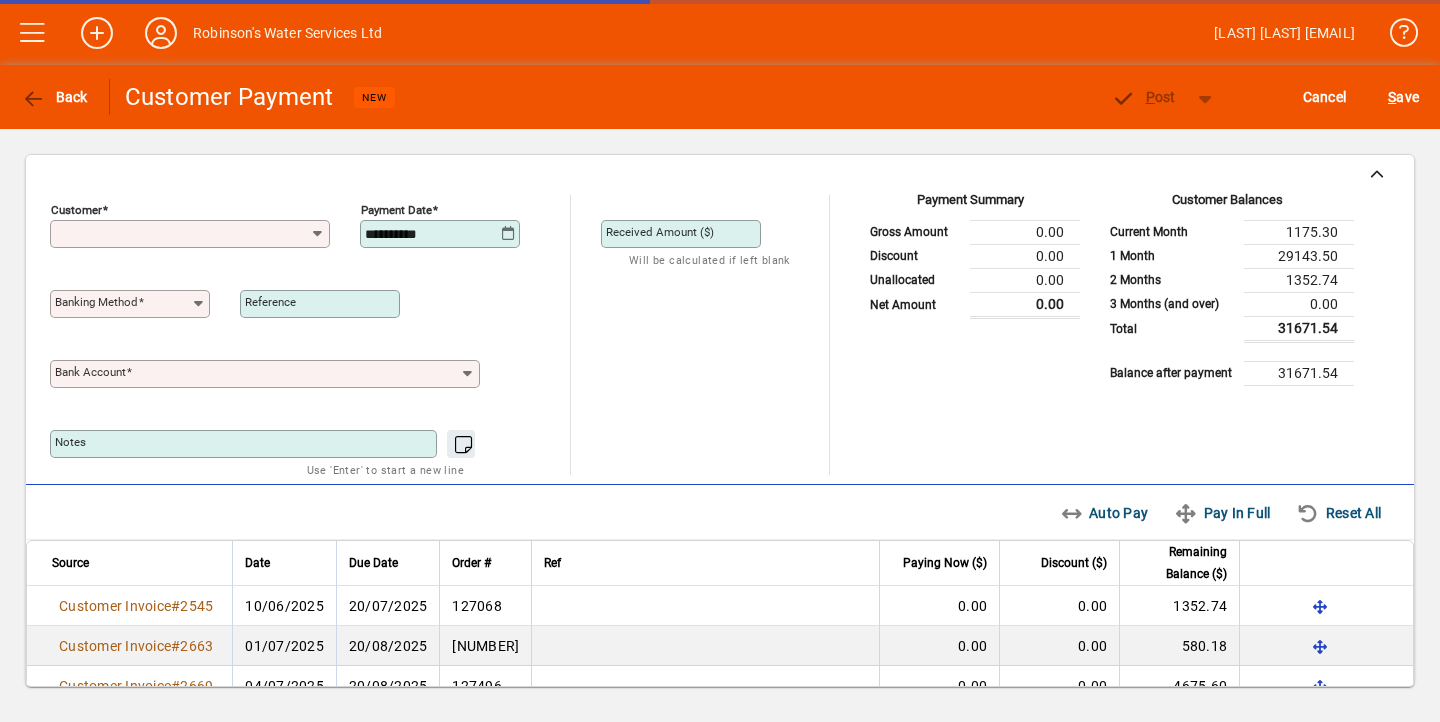 type on "**********" 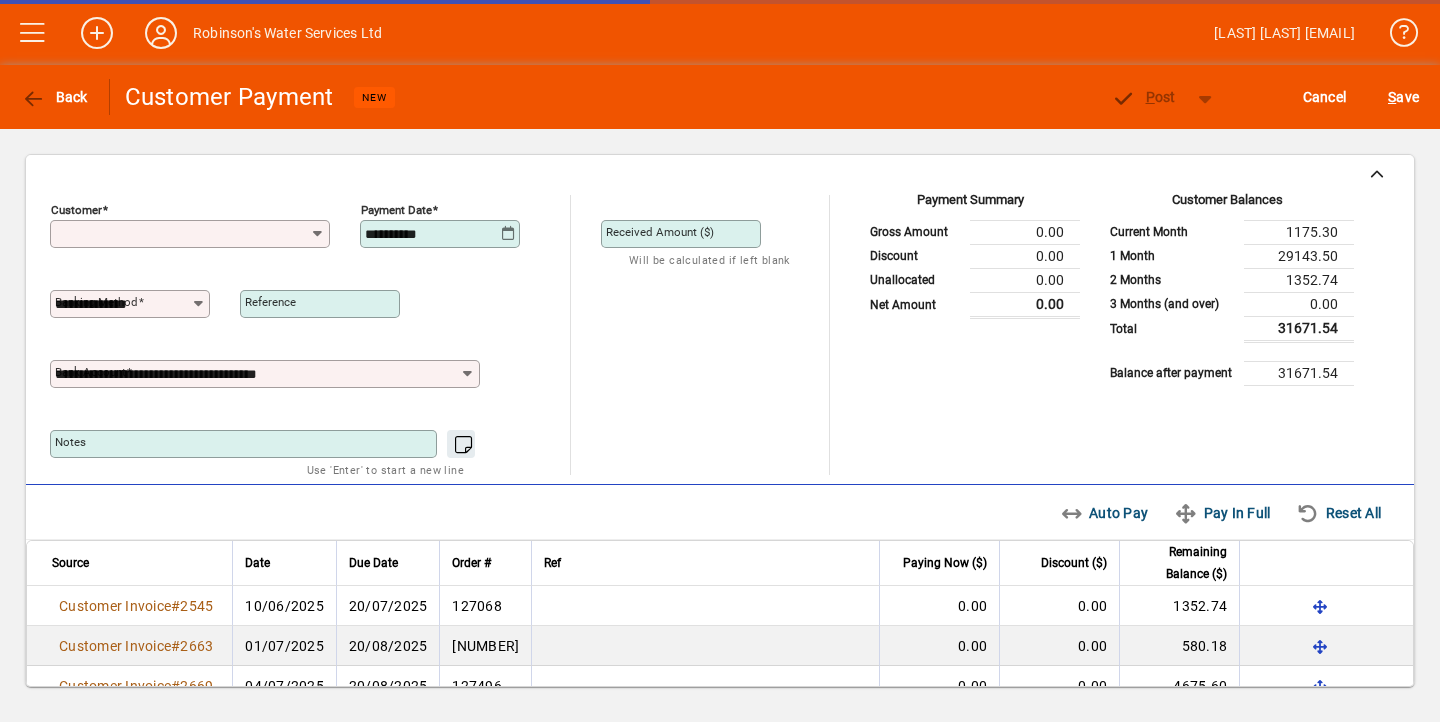 type on "**********" 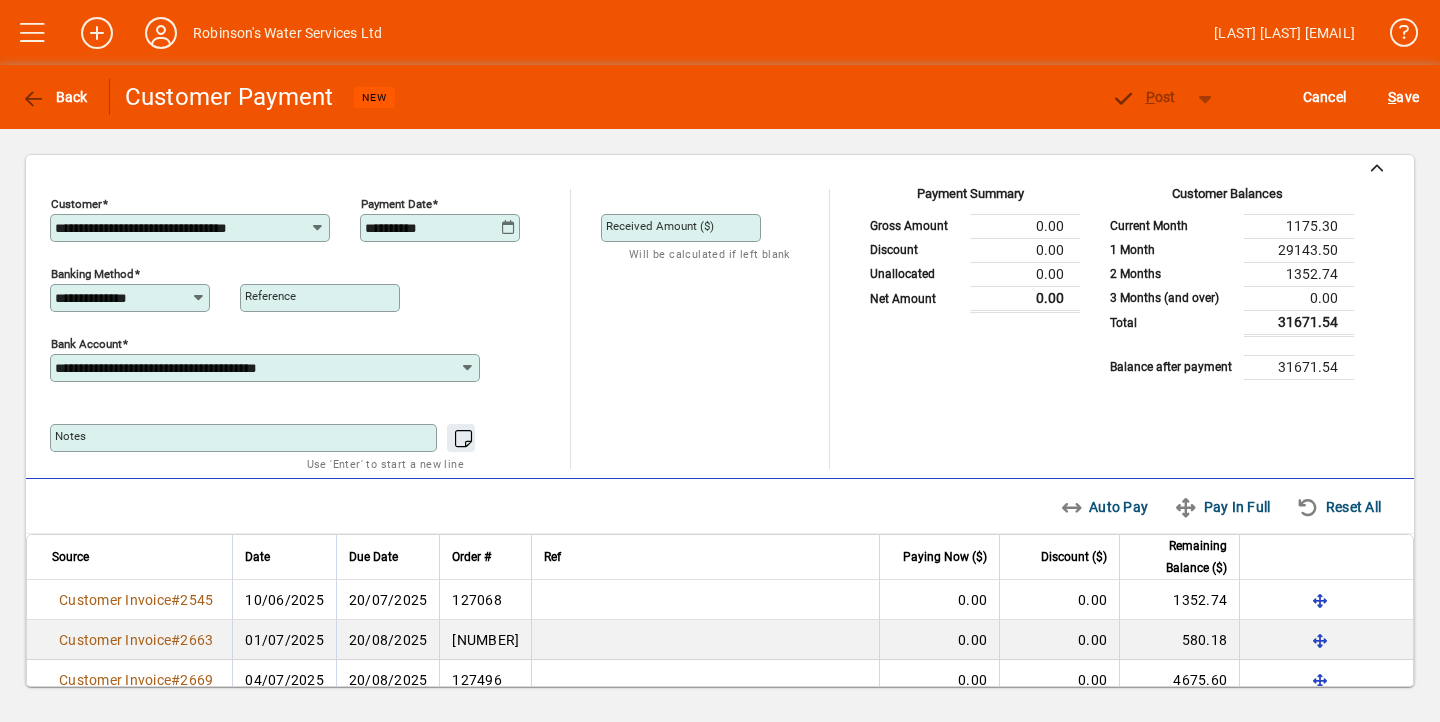 scroll, scrollTop: 8, scrollLeft: 0, axis: vertical 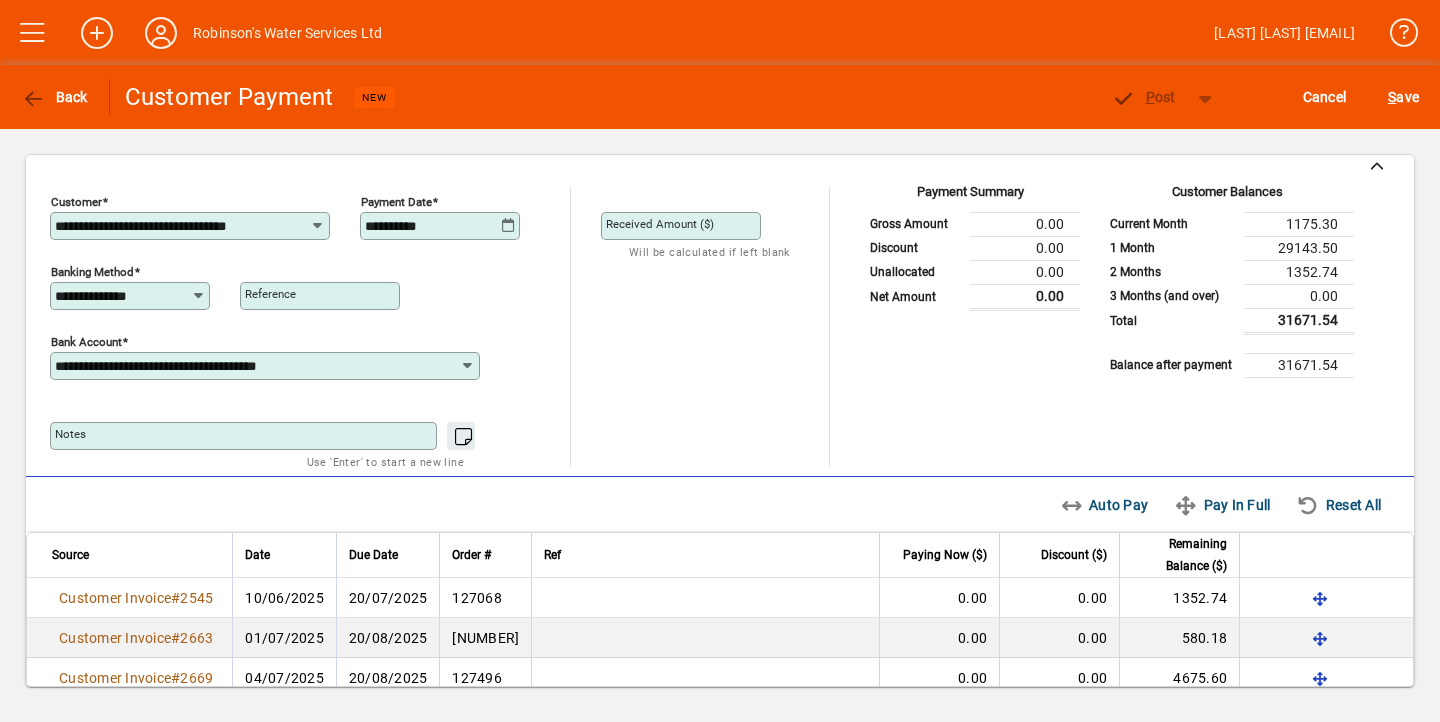 click on "Received Amount ($)" at bounding box center [660, 224] 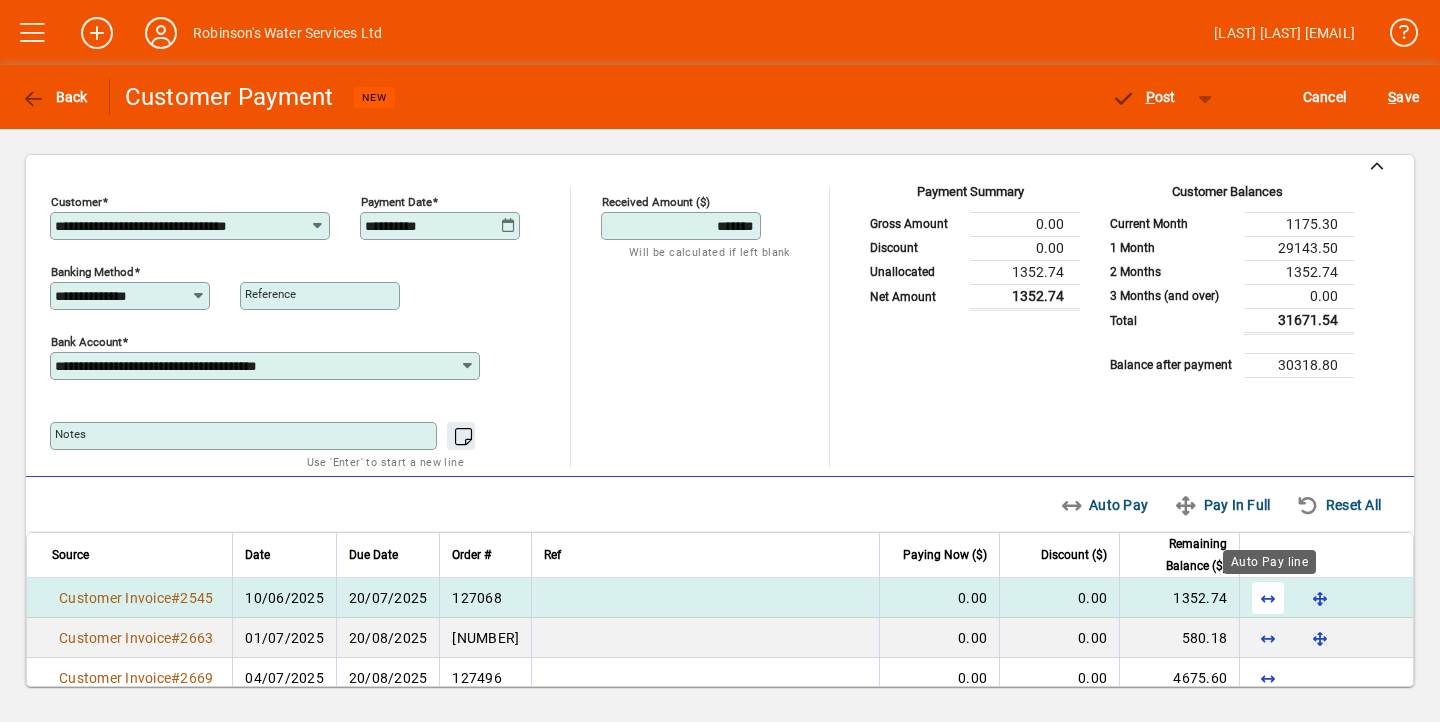 type on "*******" 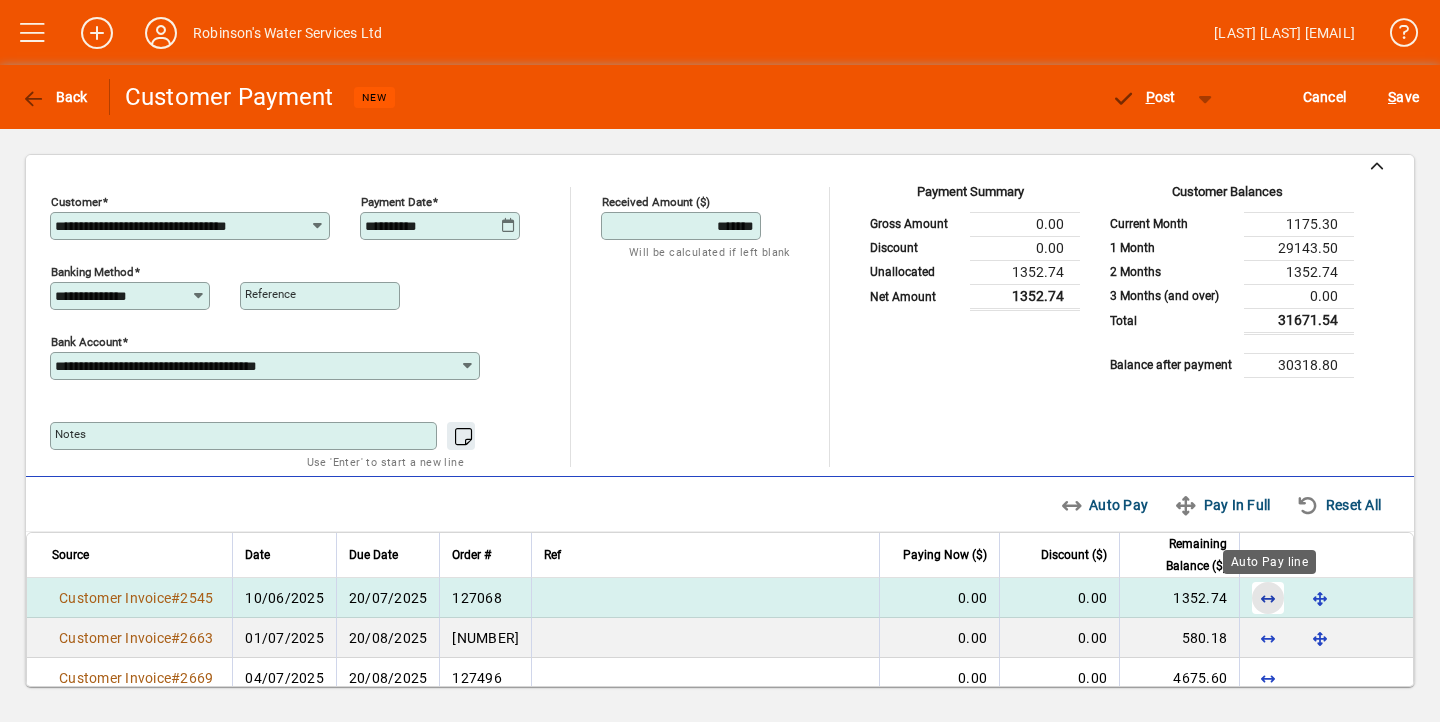 click at bounding box center (1268, 598) 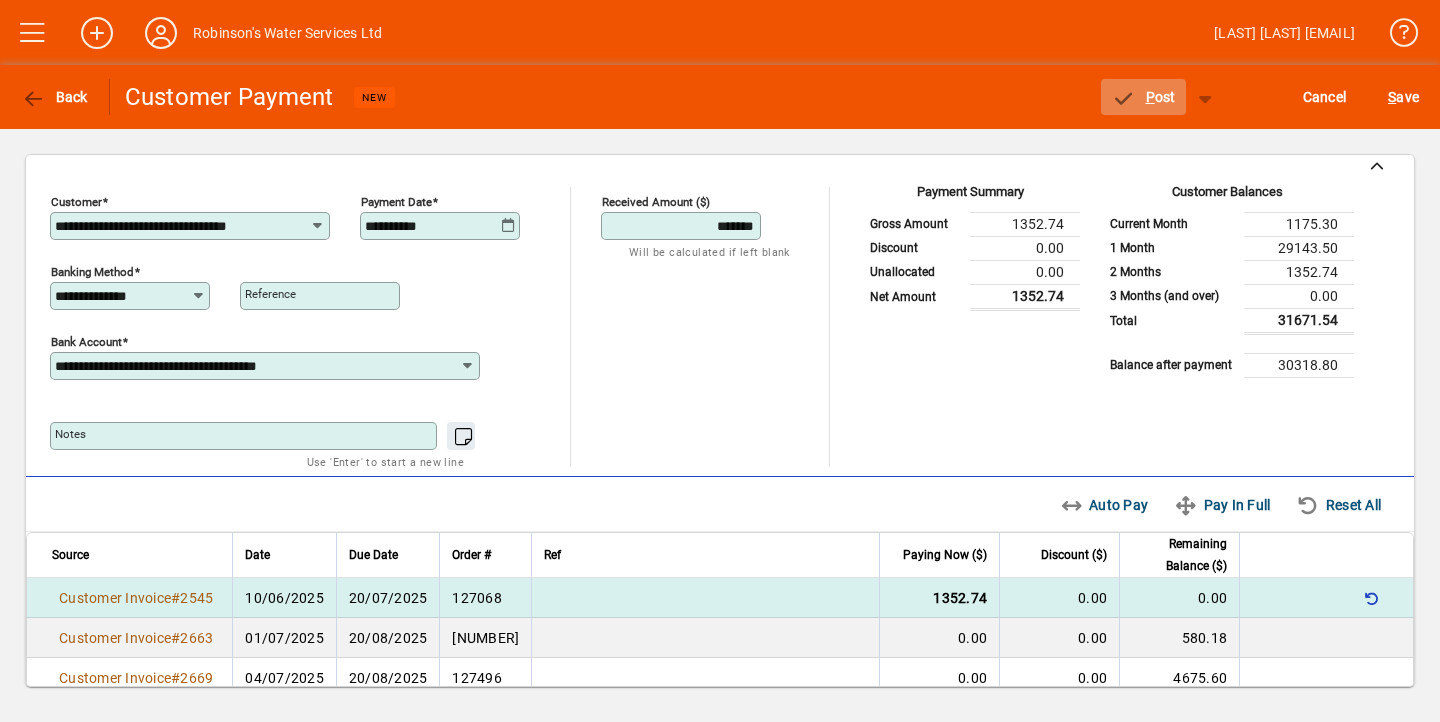 click on "P ost" 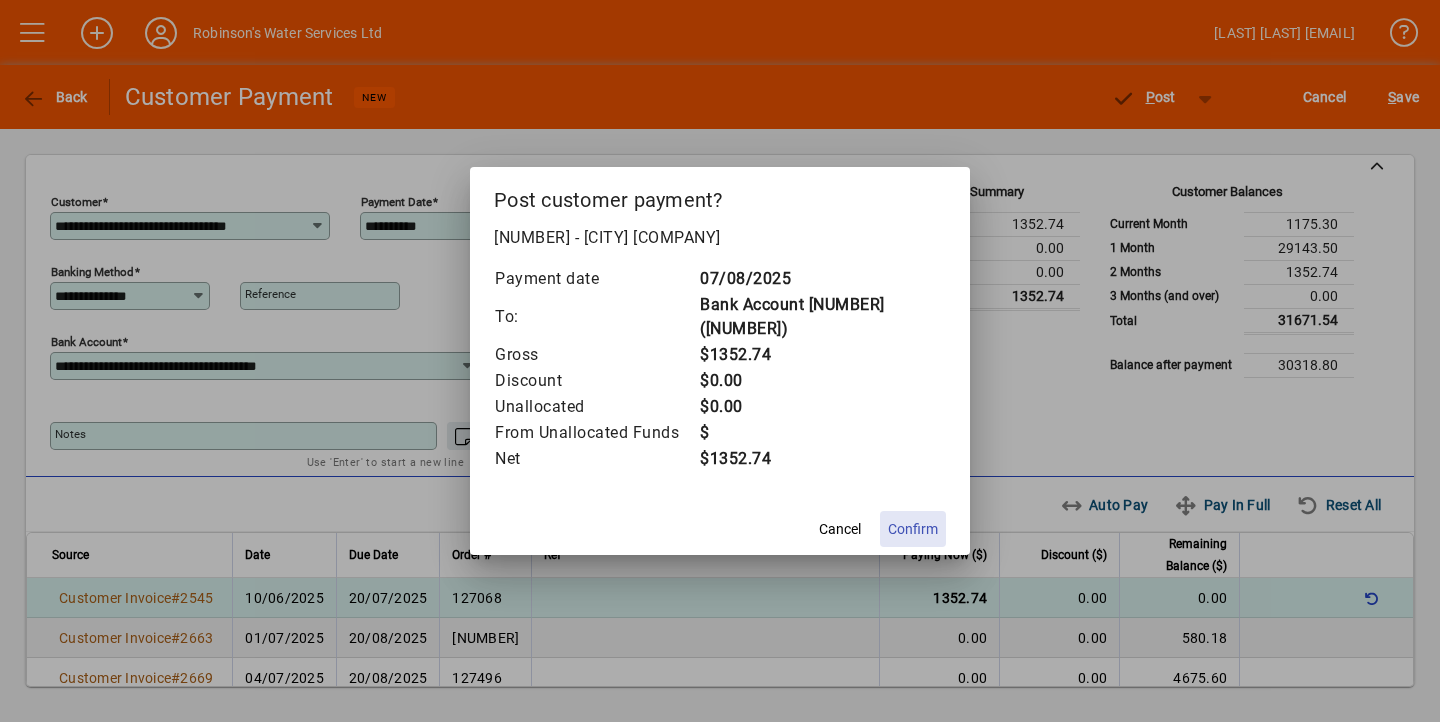 click on "Confirm" 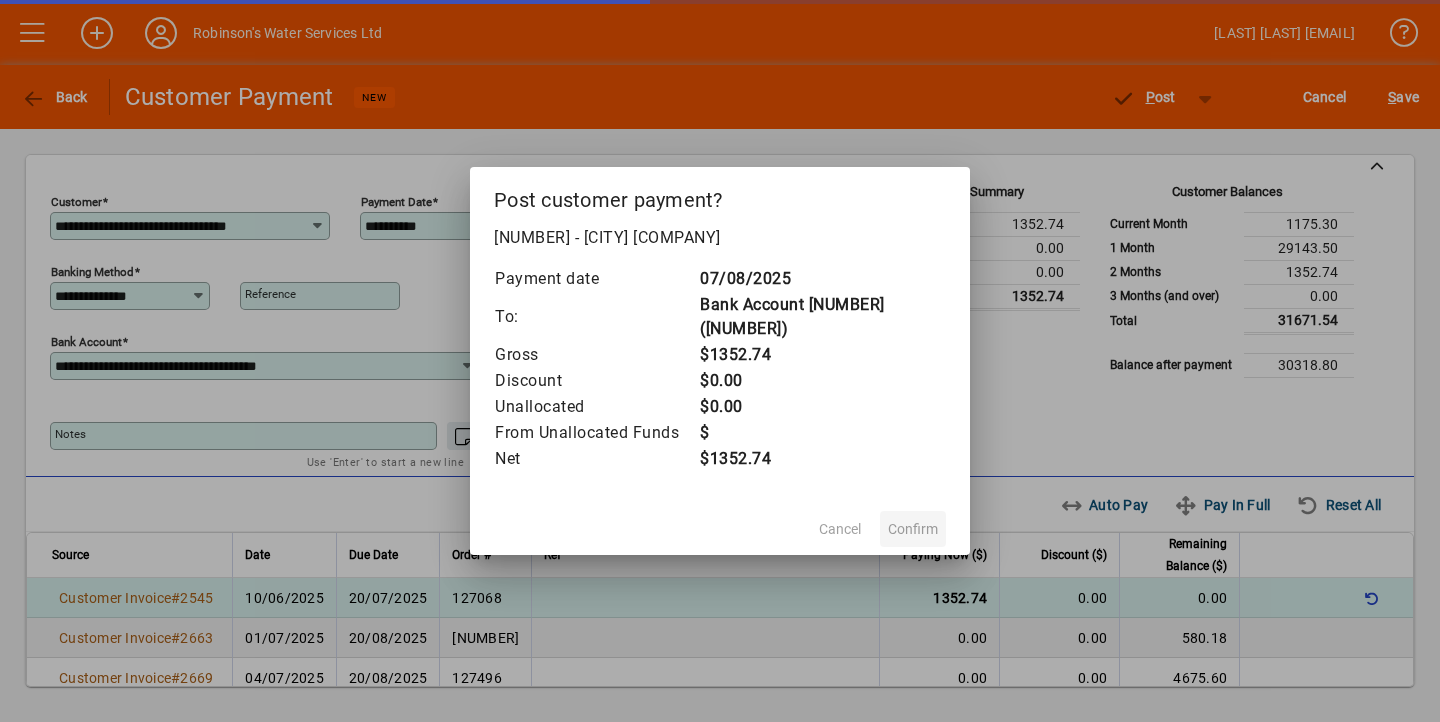 type on "***" 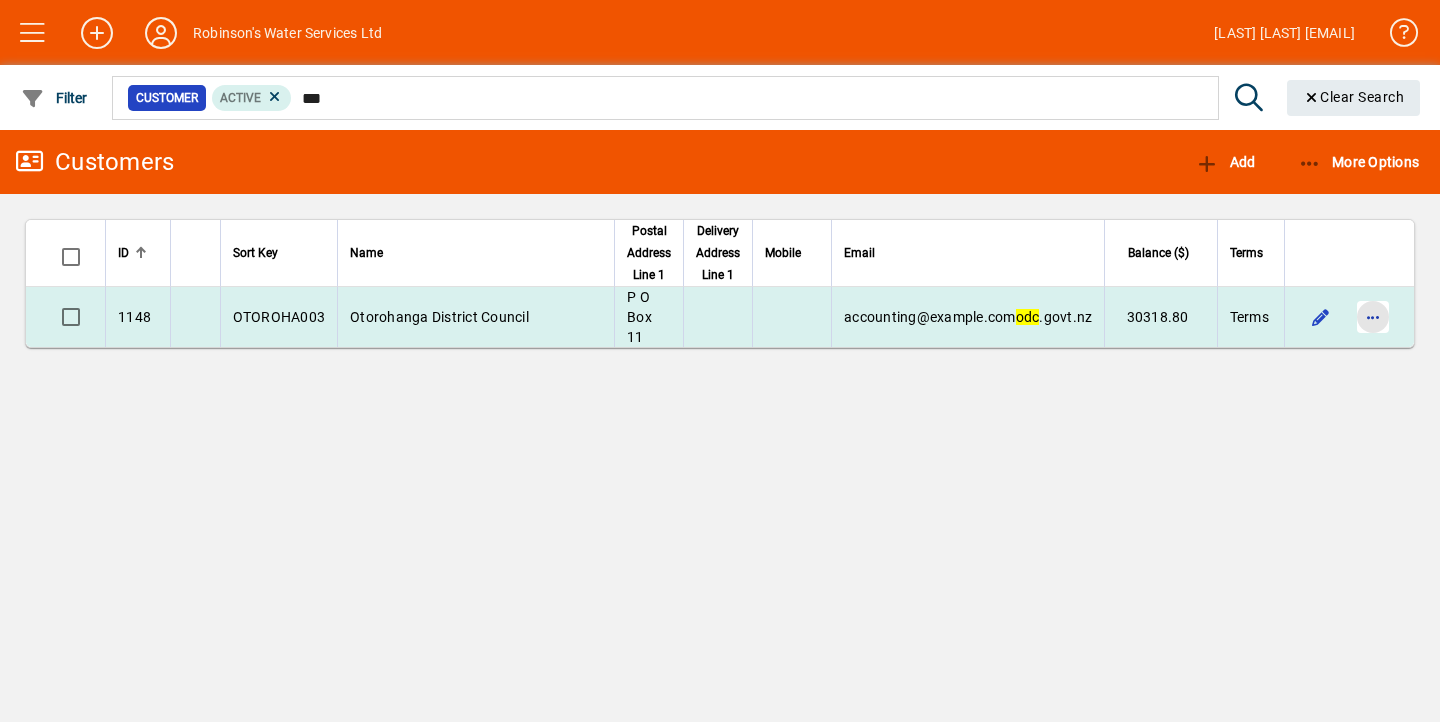 click at bounding box center (1373, 317) 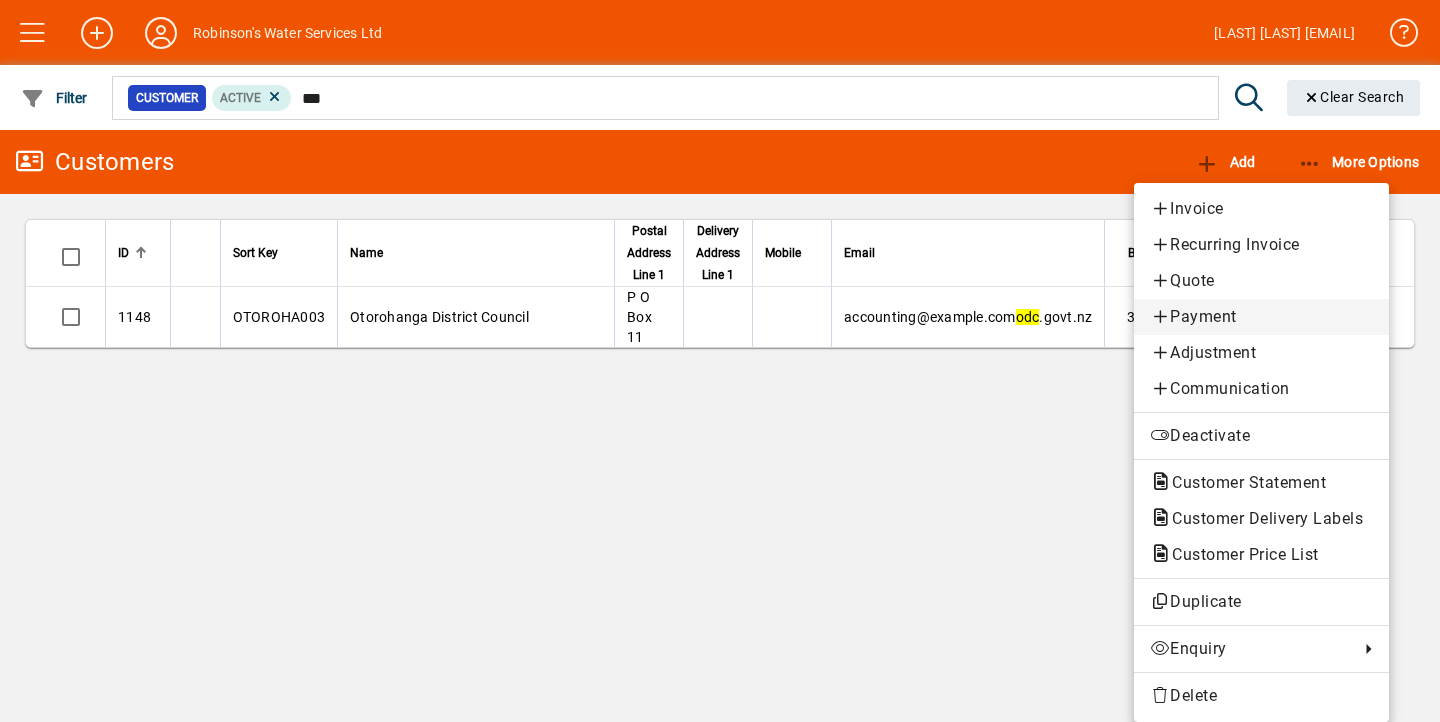 click on "Payment" at bounding box center (1261, 317) 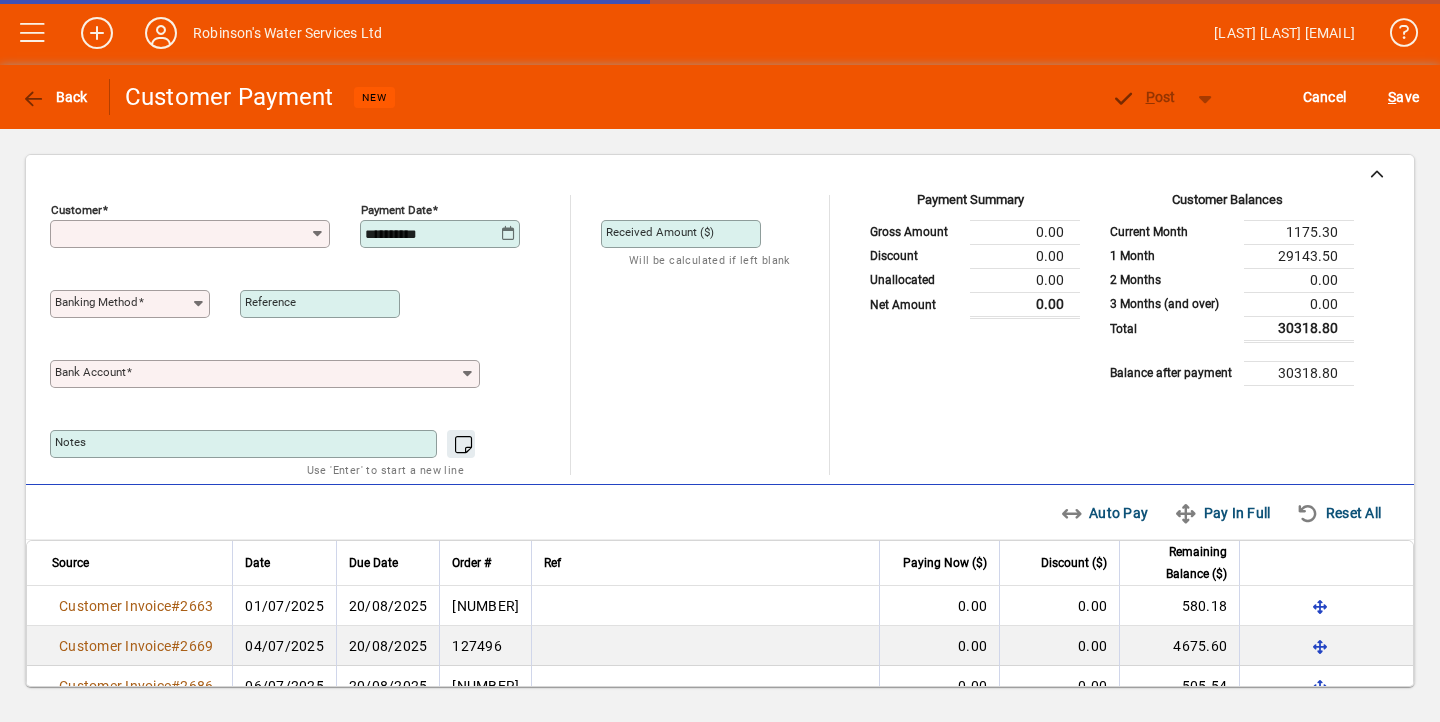 type on "**********" 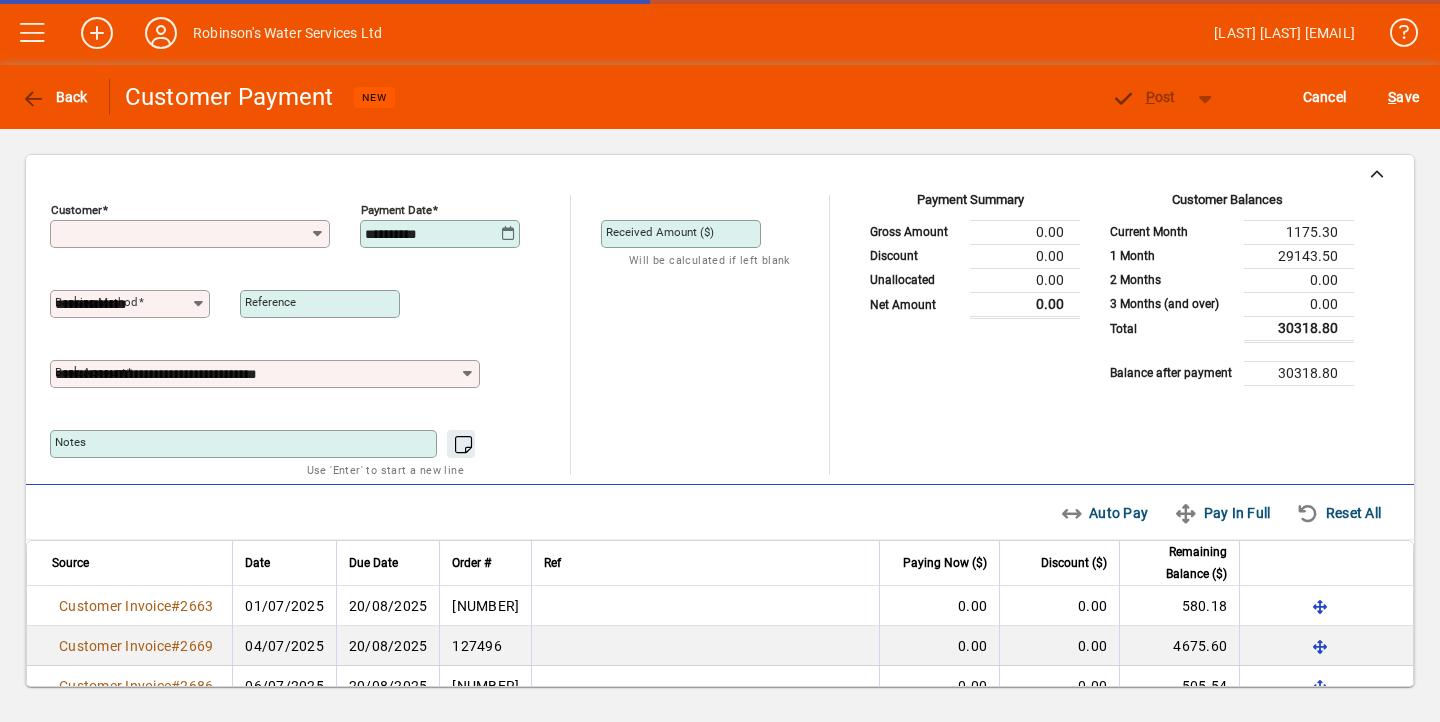 type on "**********" 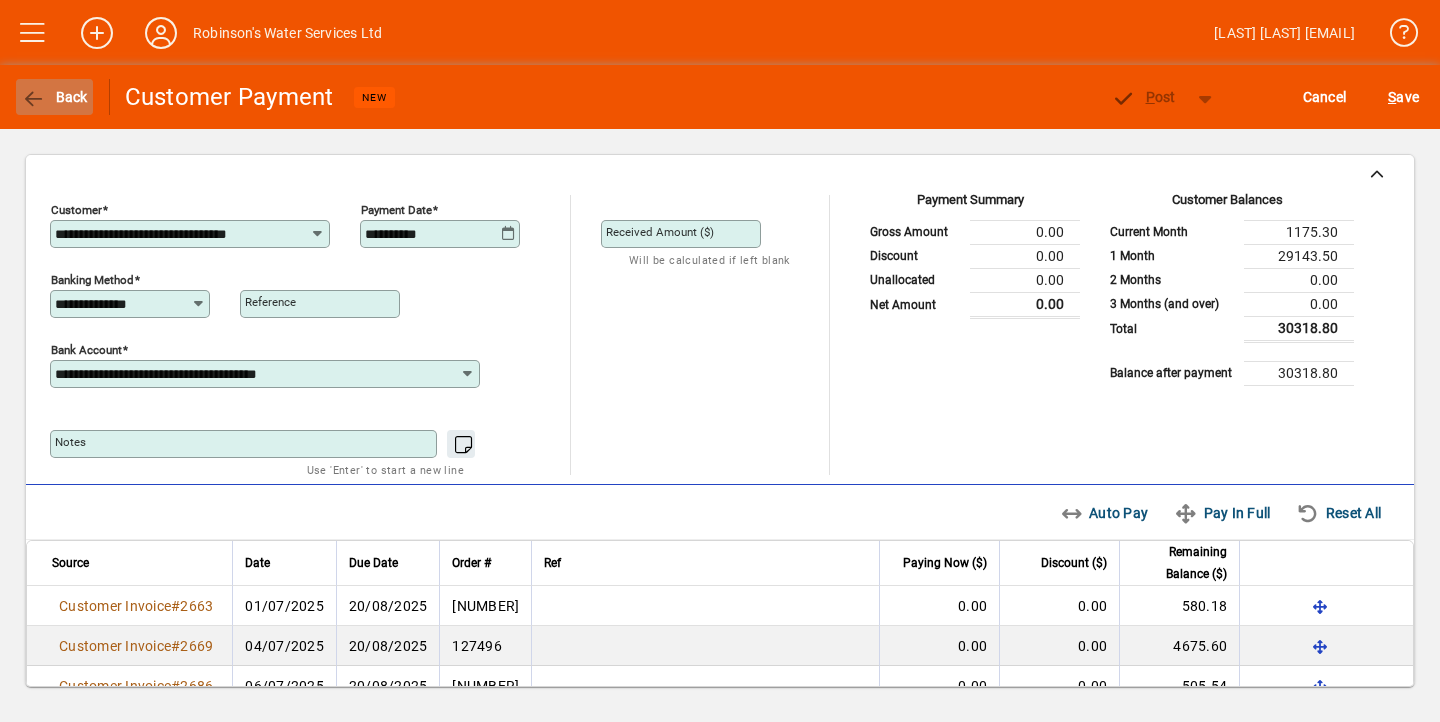 click 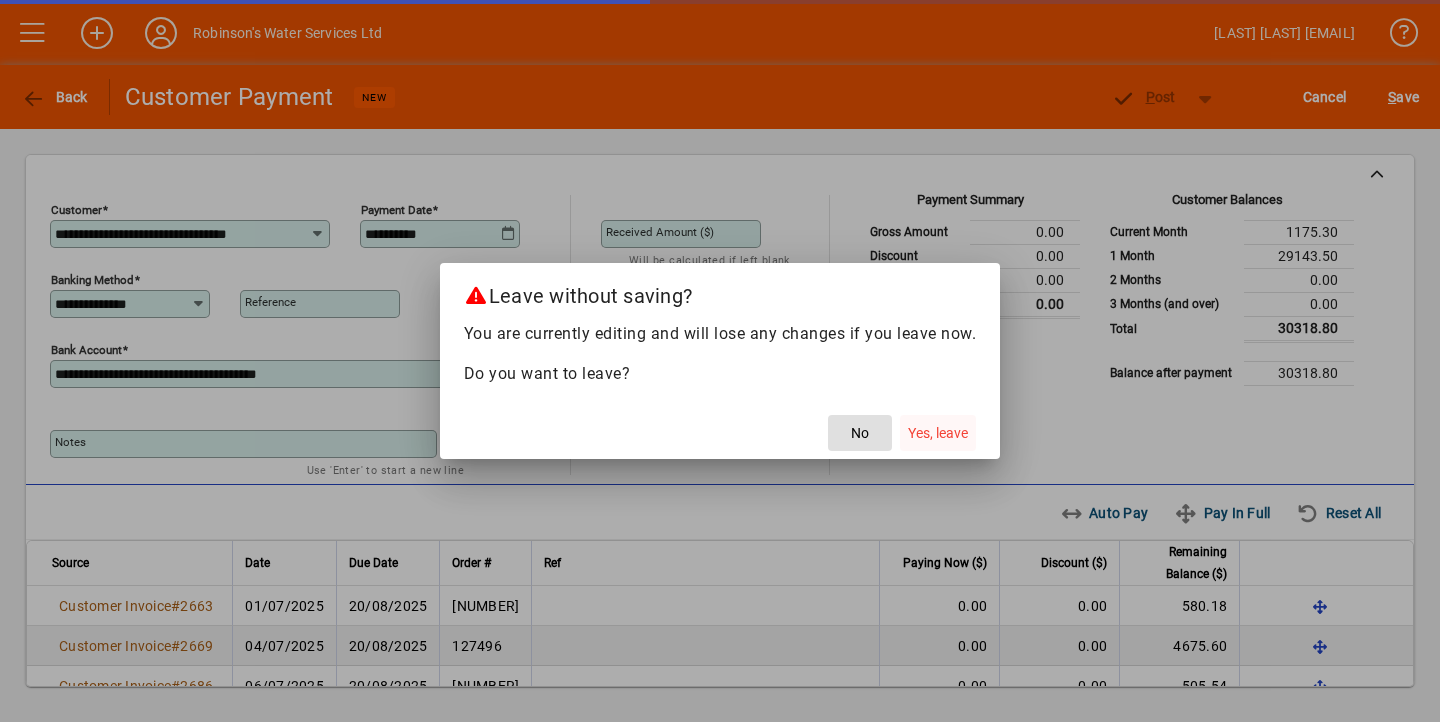 click on "Yes, leave" 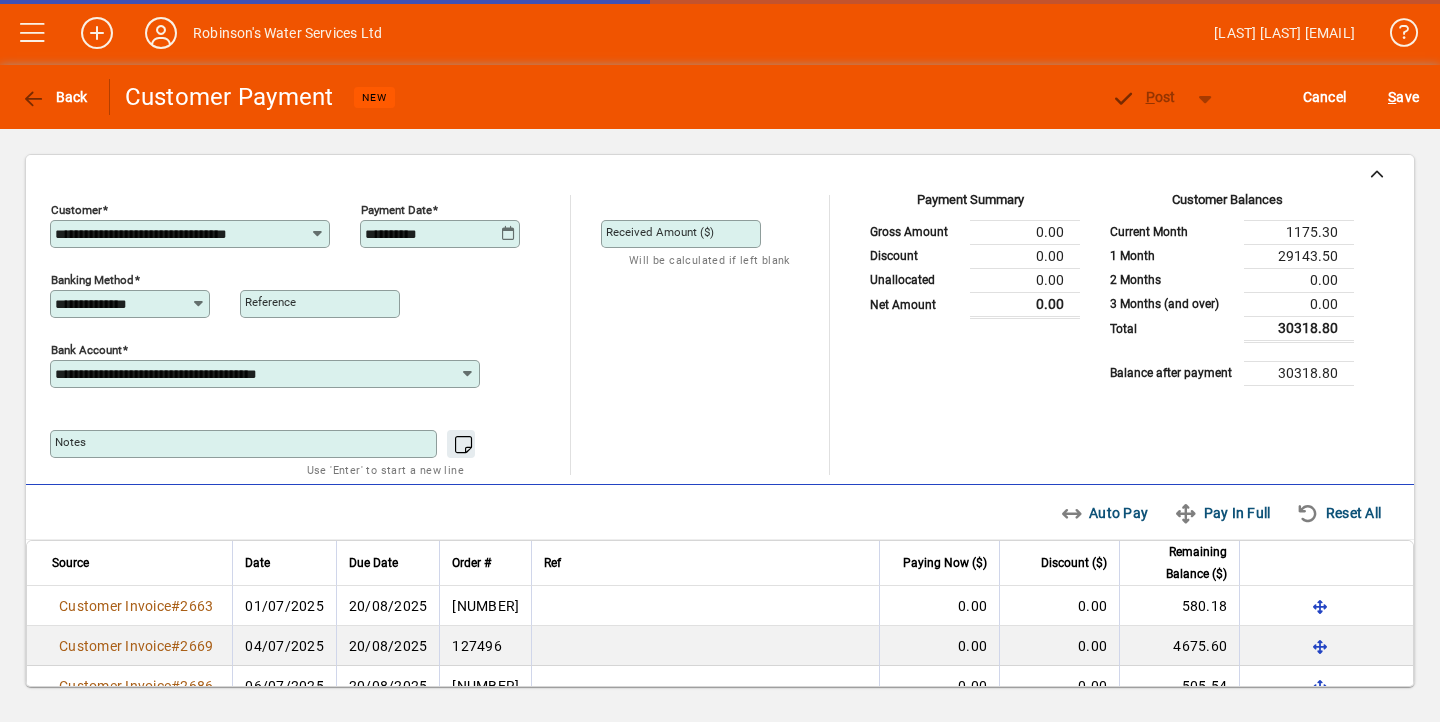 type on "***" 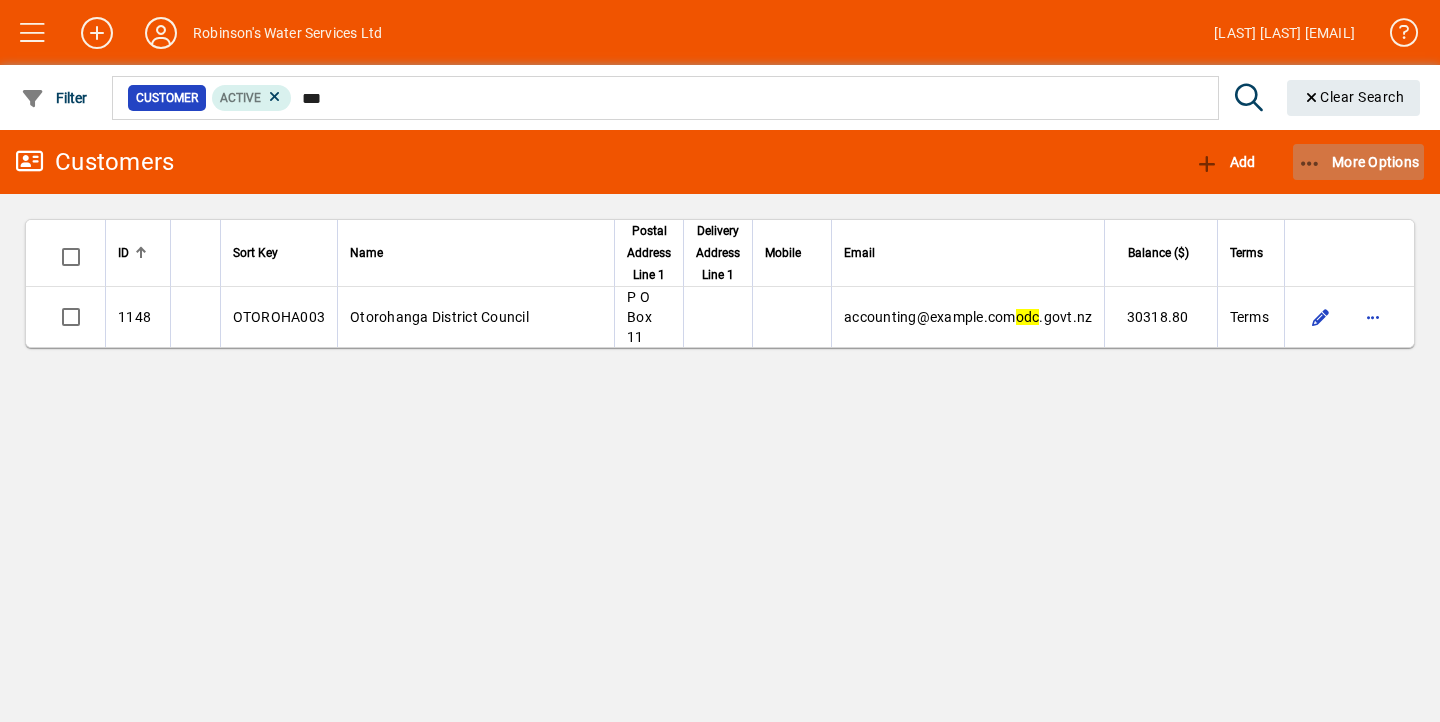 click on "More Options" 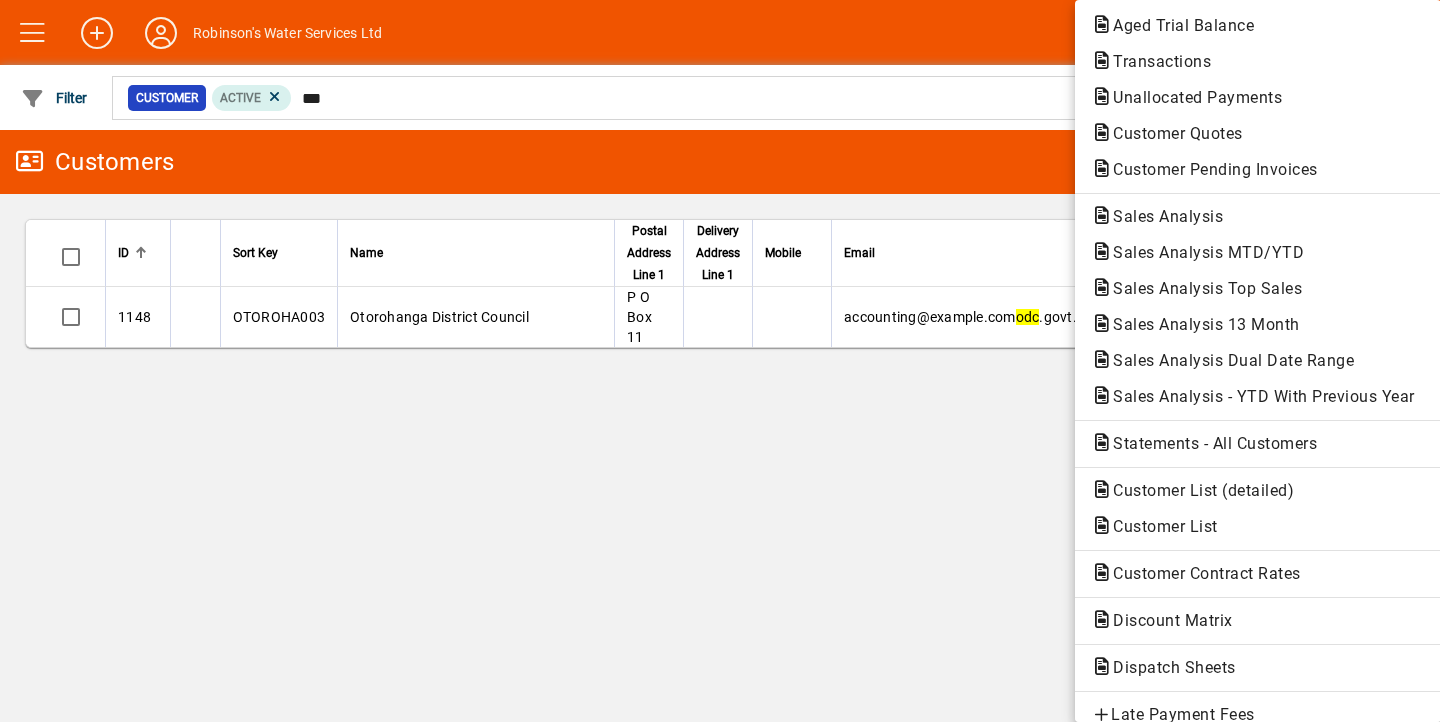 click at bounding box center (720, 361) 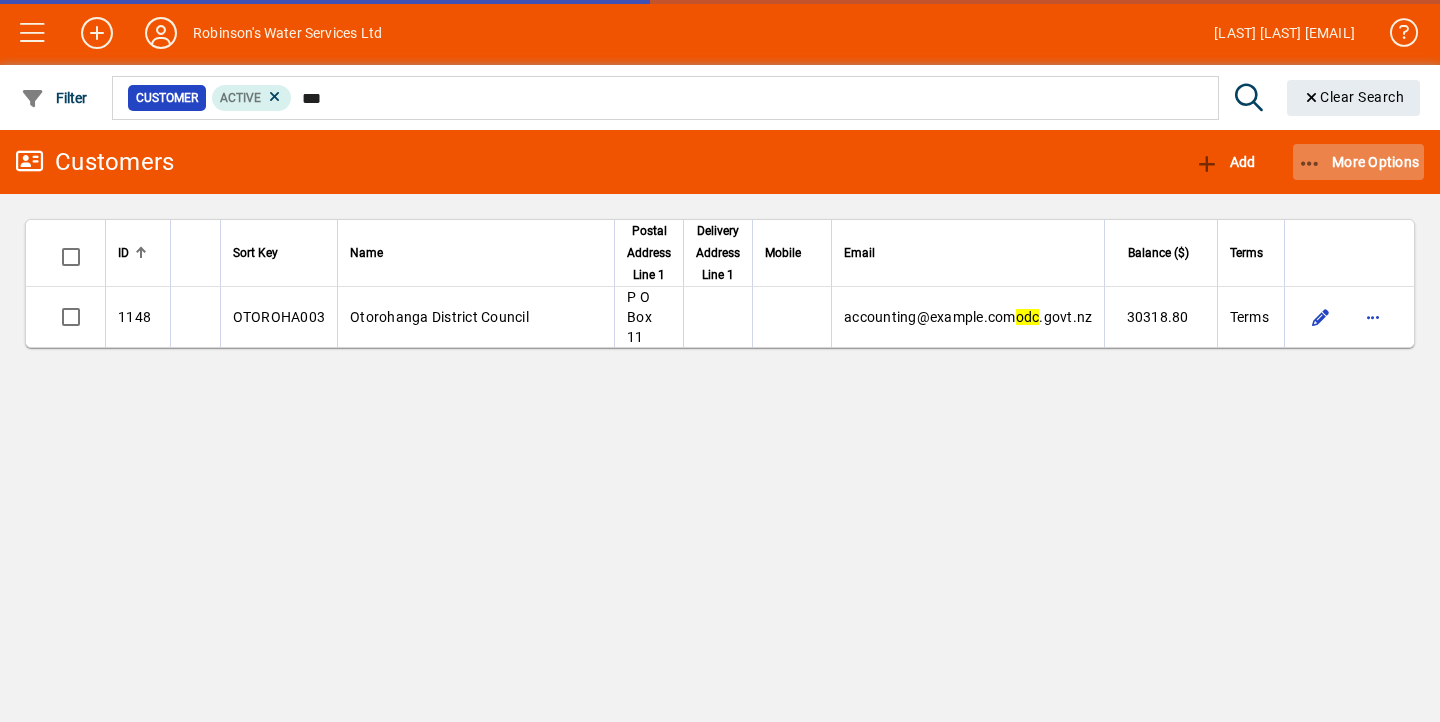 click on "More Options" 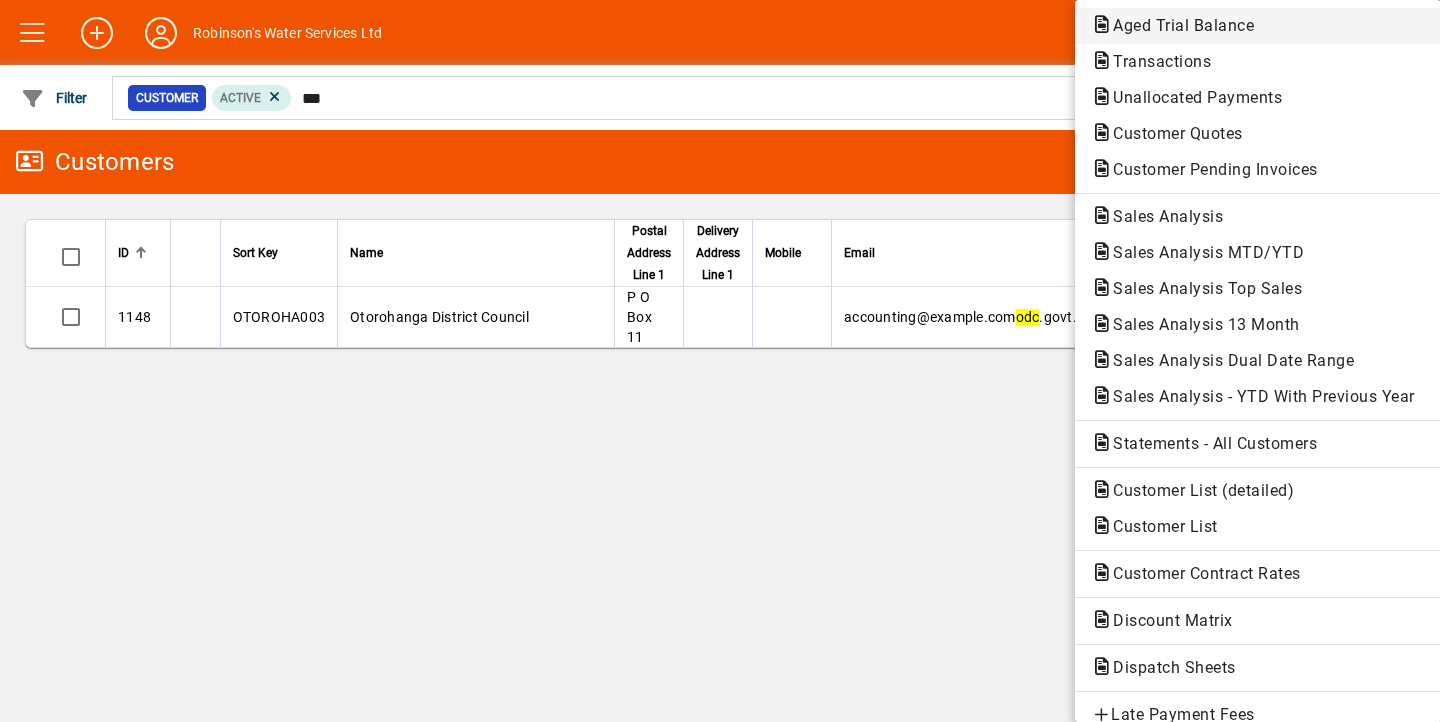 click on "Aged Trial Balance" at bounding box center [1156, 61] 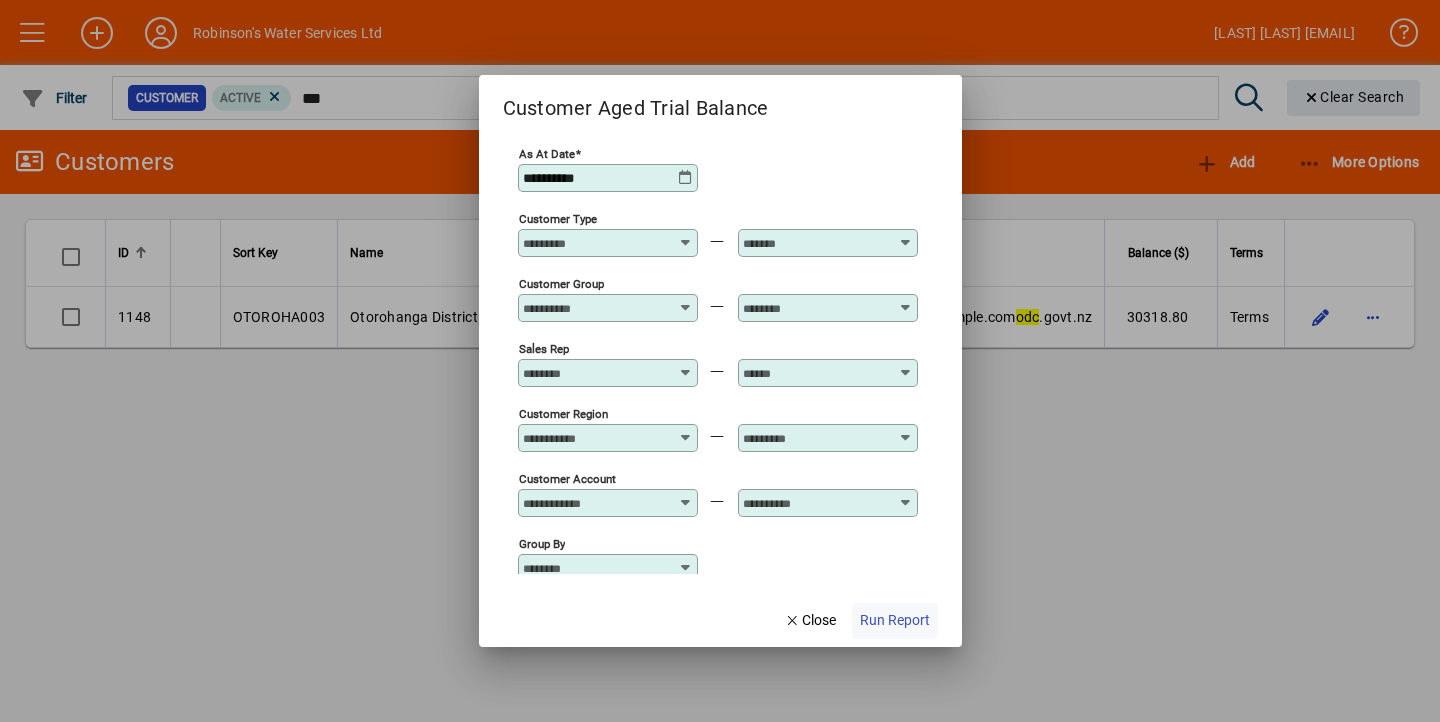 click on "Run Report" 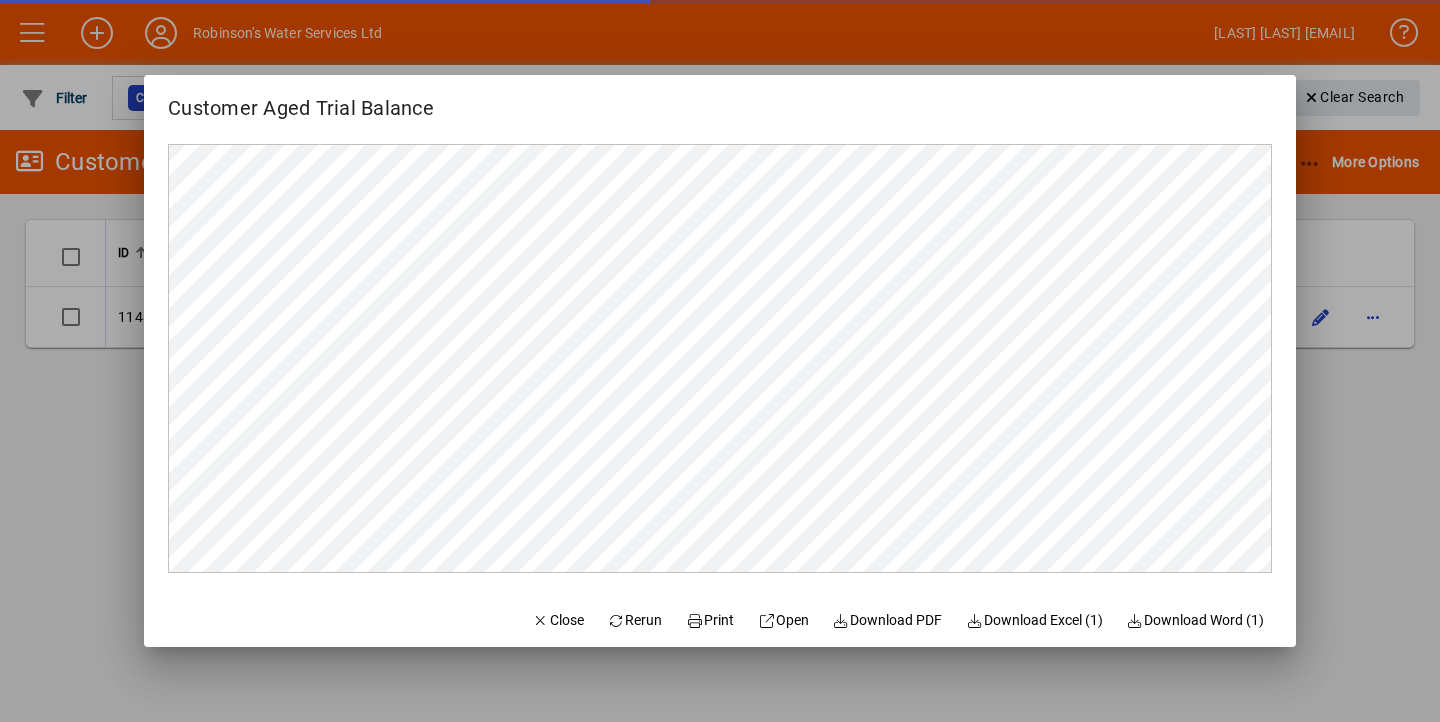 scroll, scrollTop: 0, scrollLeft: 0, axis: both 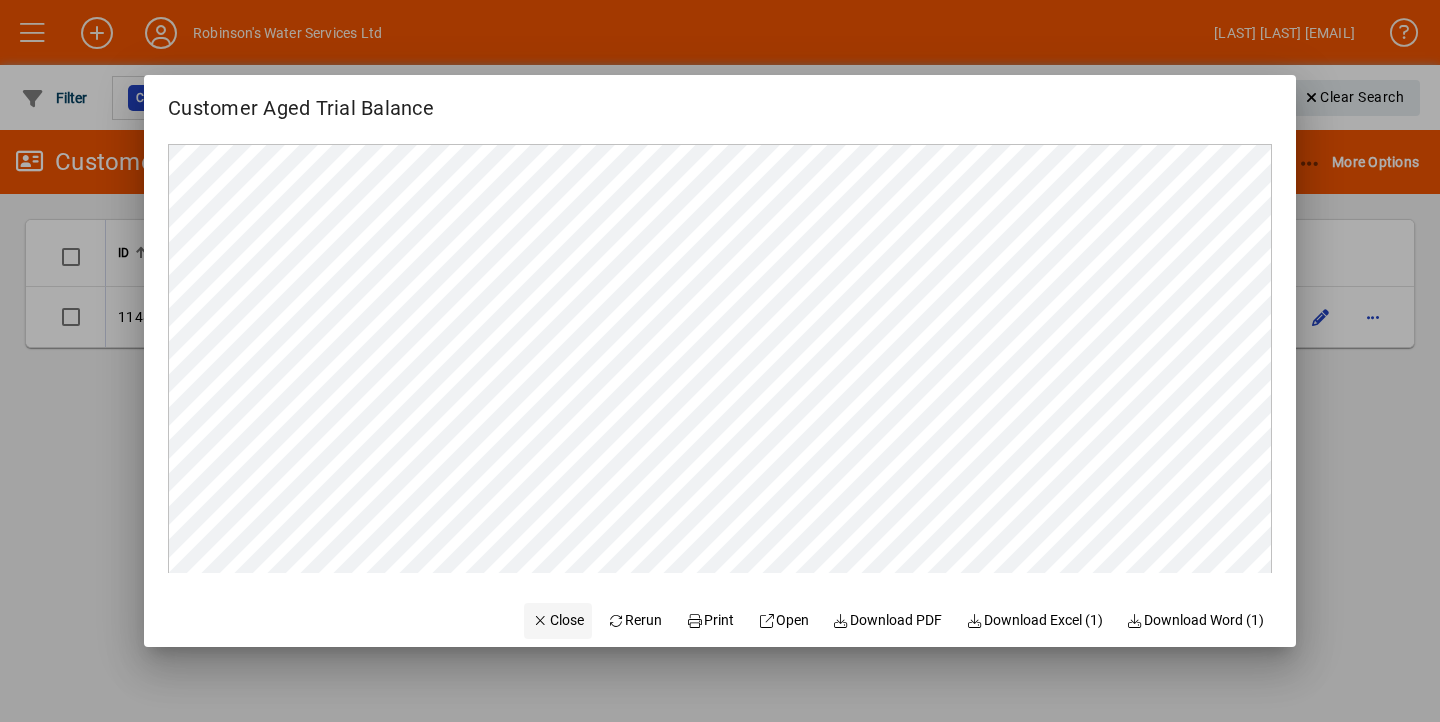 click 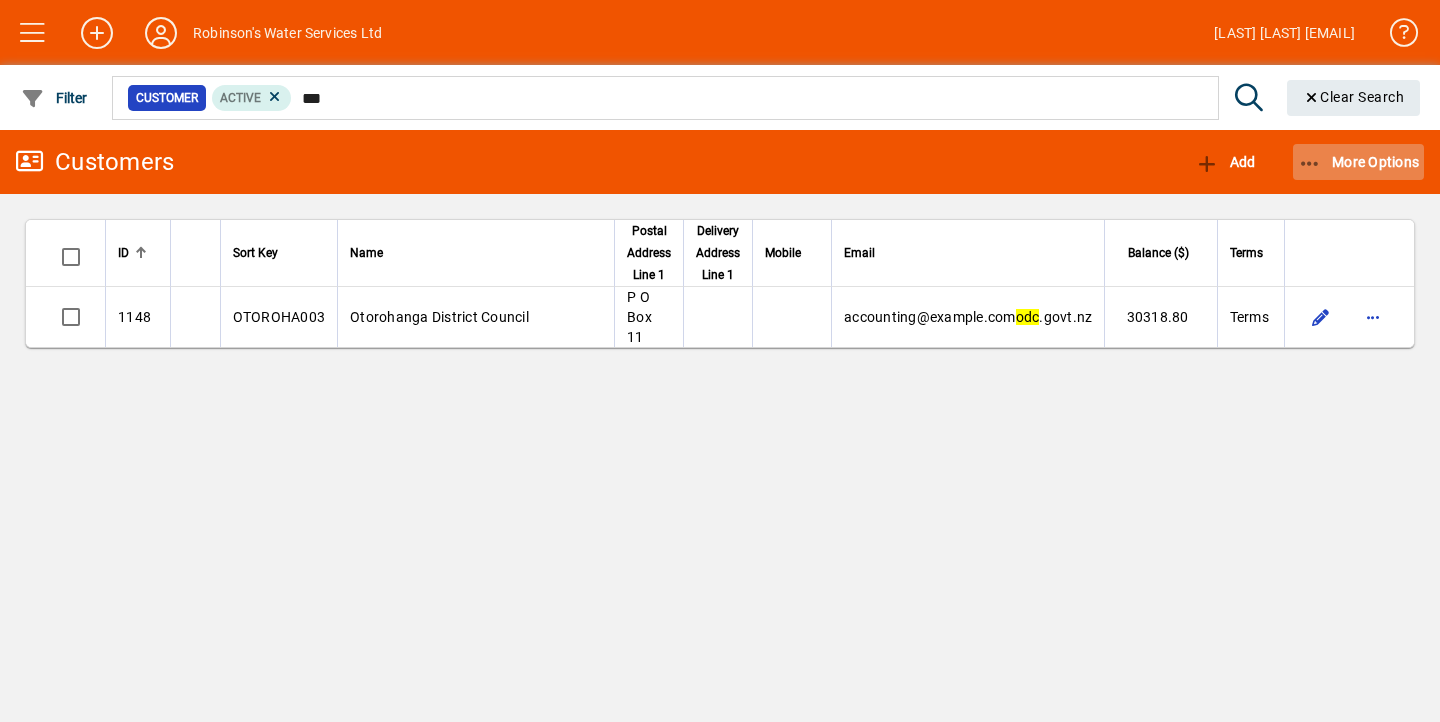 click on "More Options" 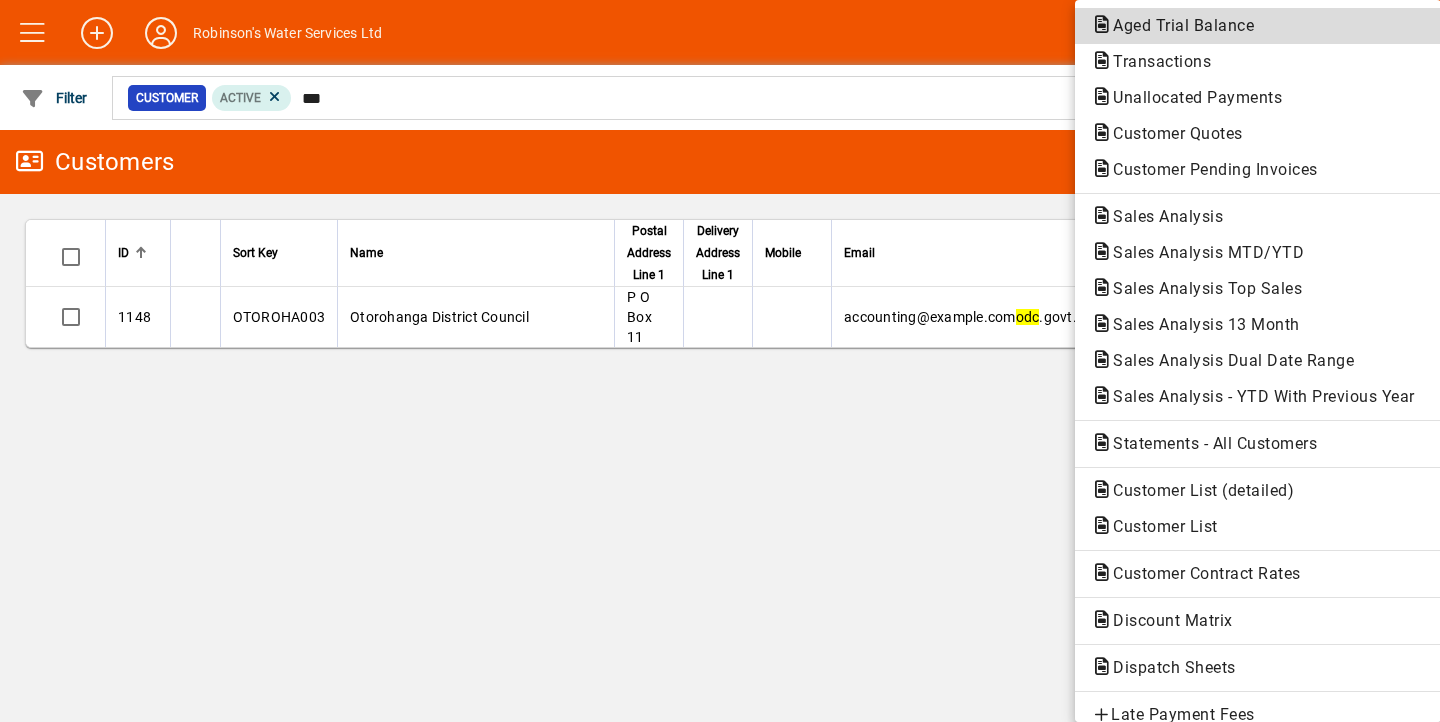 click on "Aged Trial Balance" 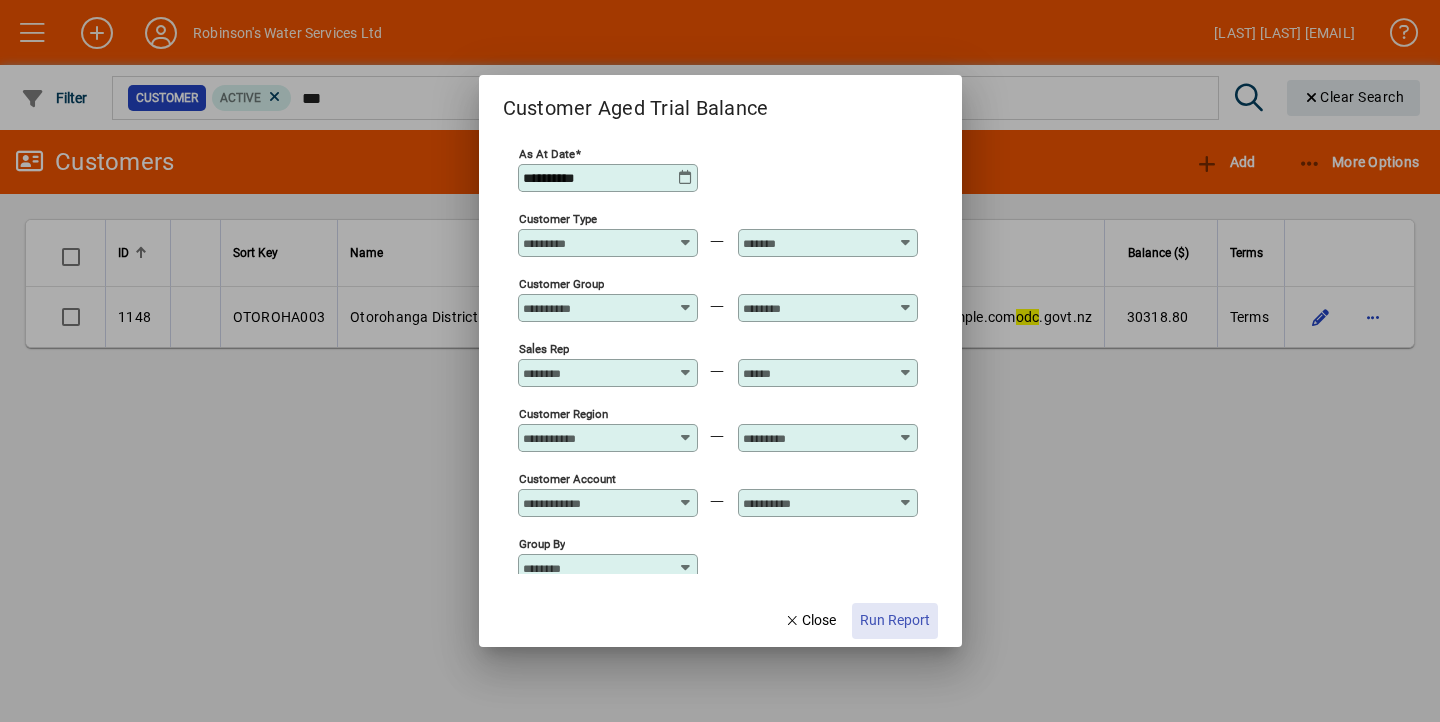 click on "Run Report" 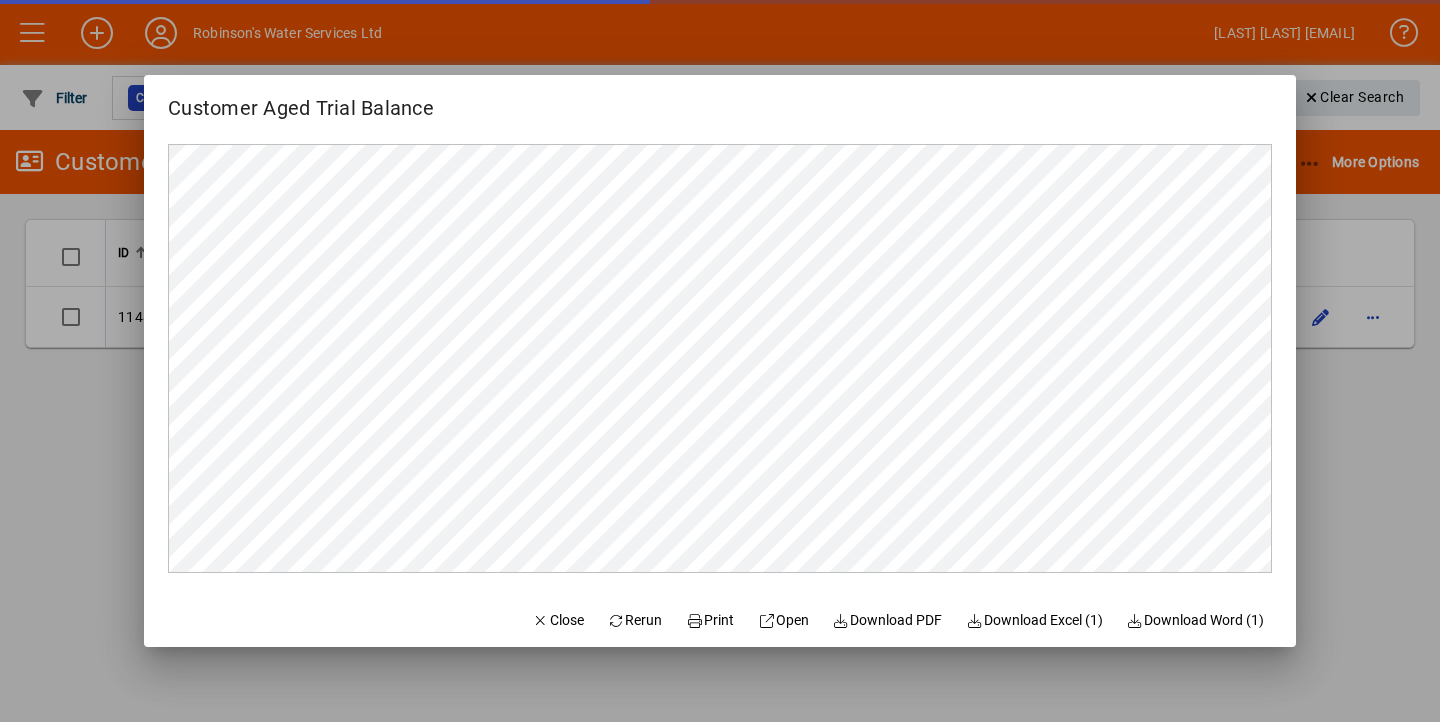 scroll, scrollTop: 0, scrollLeft: 0, axis: both 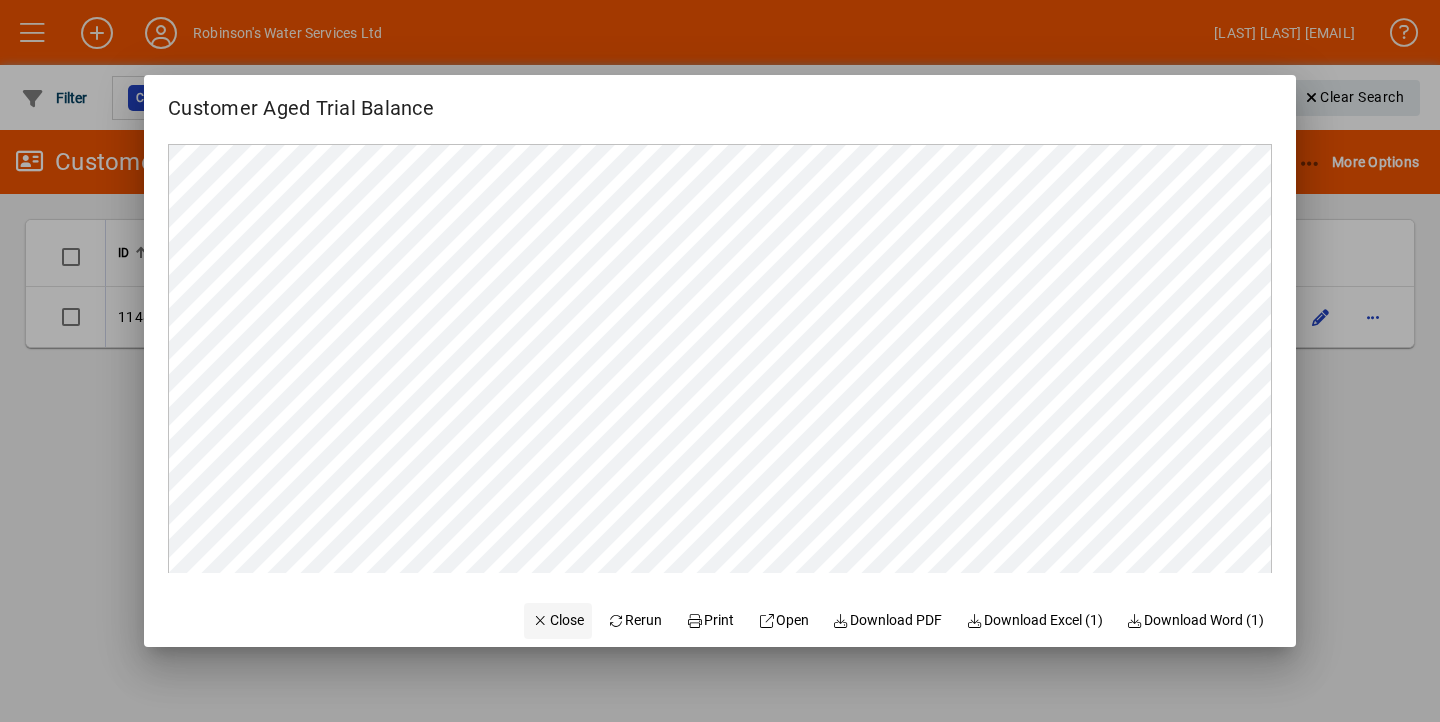 click on "Close" 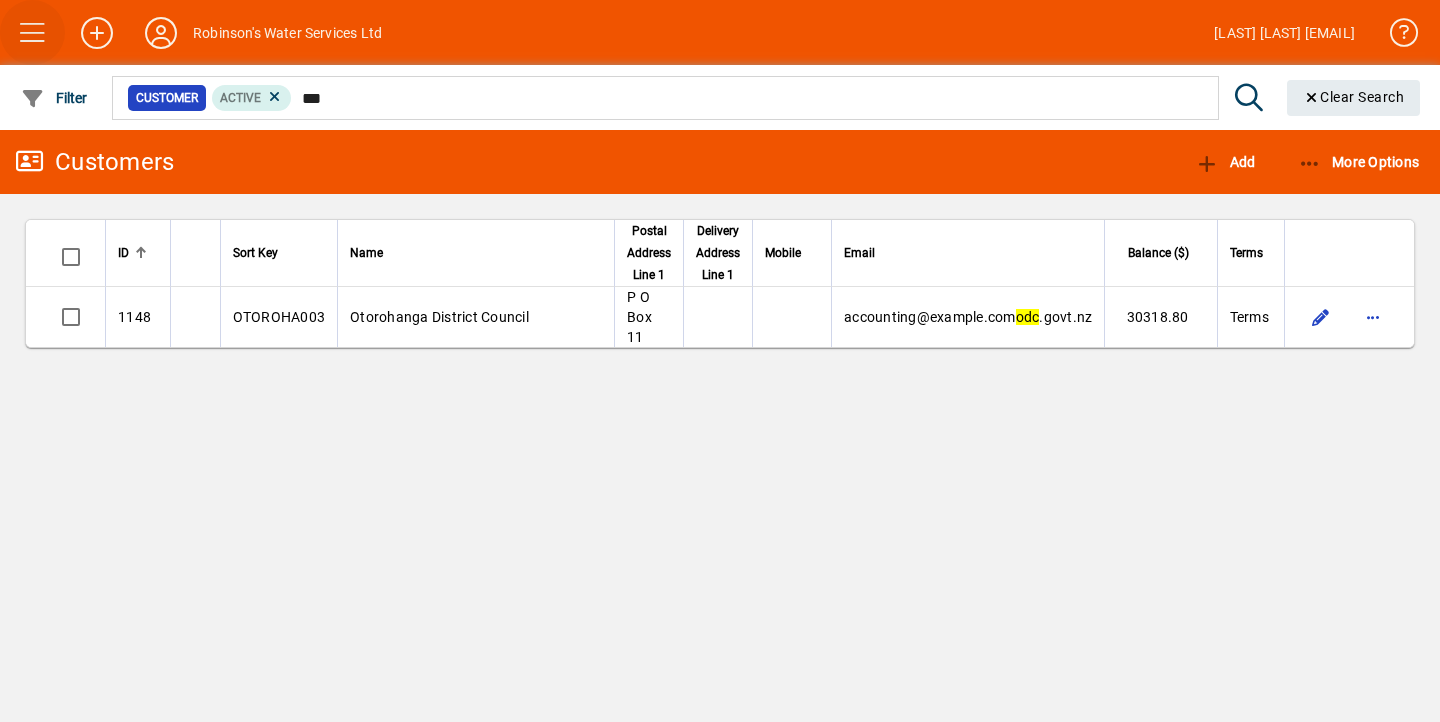 click at bounding box center [33, 33] 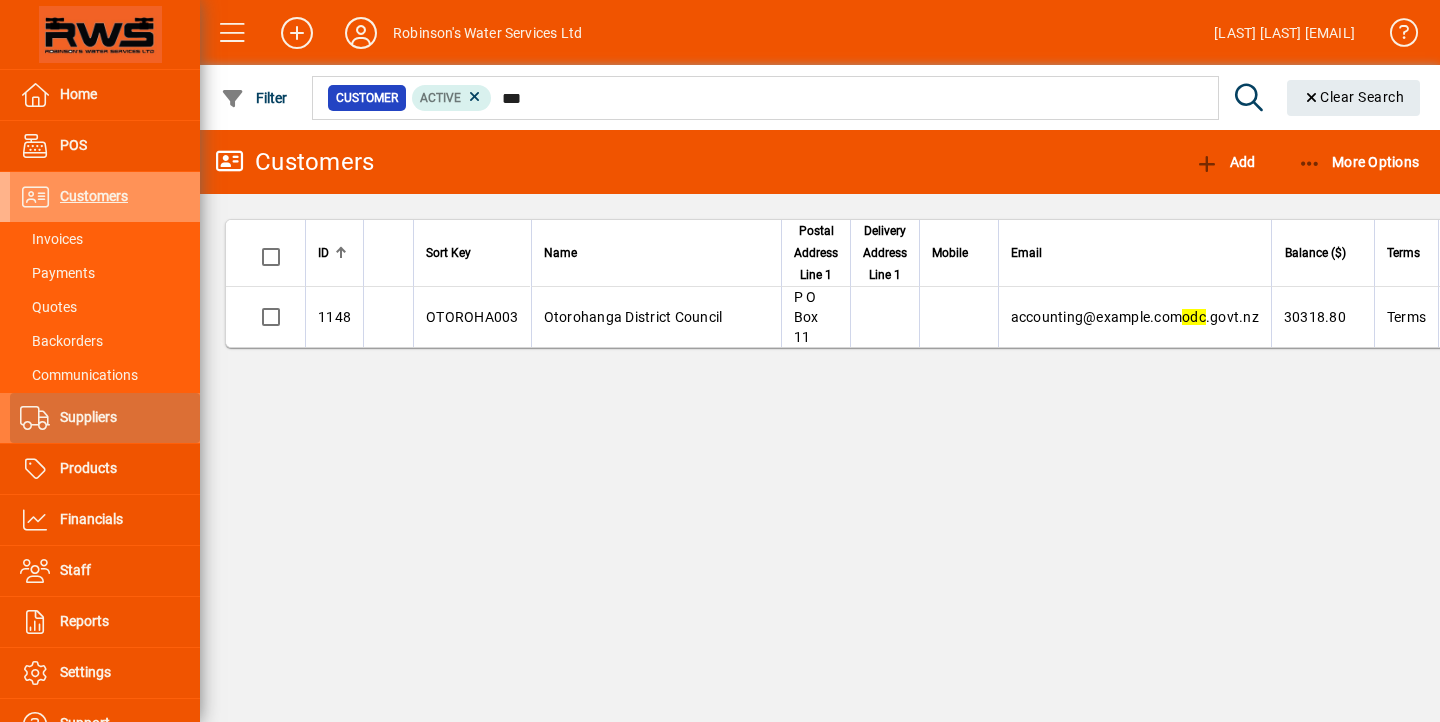 click at bounding box center [105, 418] 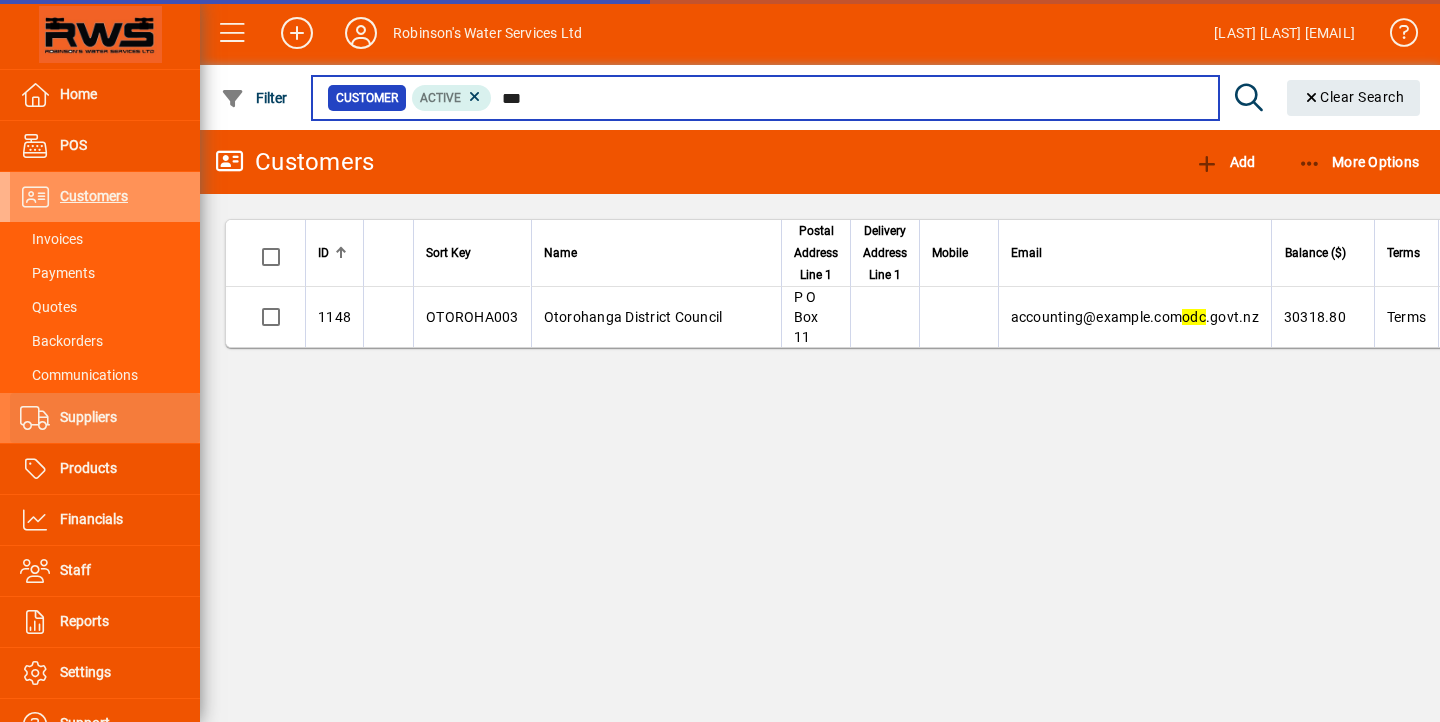 type 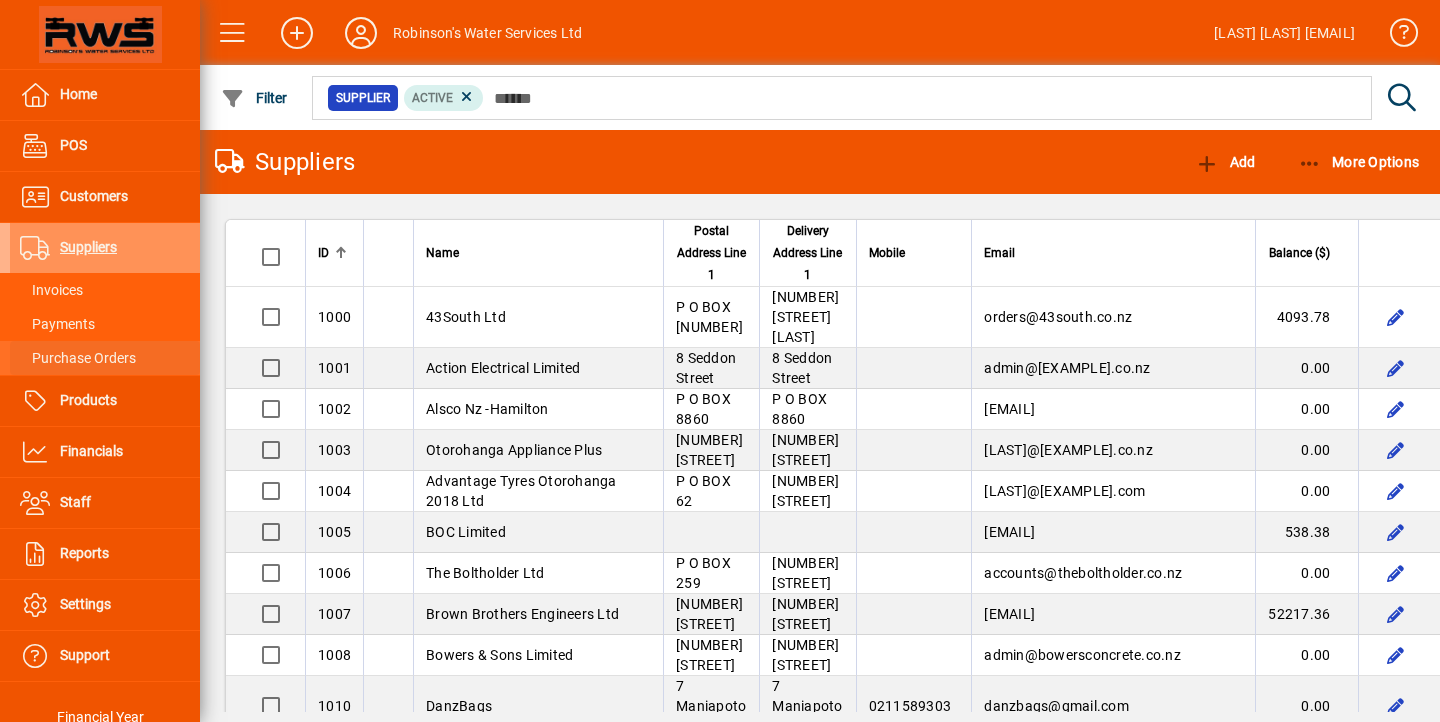 click on "Purchase Orders" at bounding box center [78, 358] 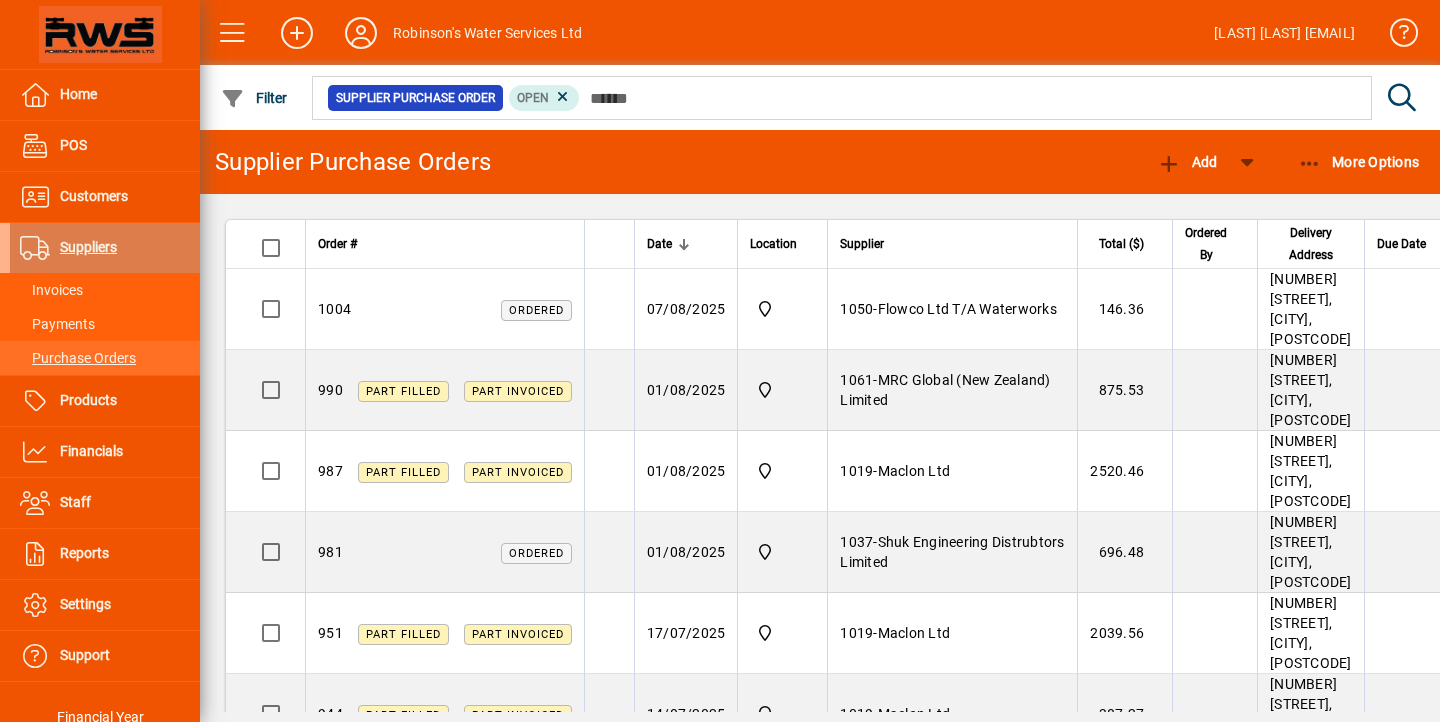 click on "Suppliers" at bounding box center [63, 248] 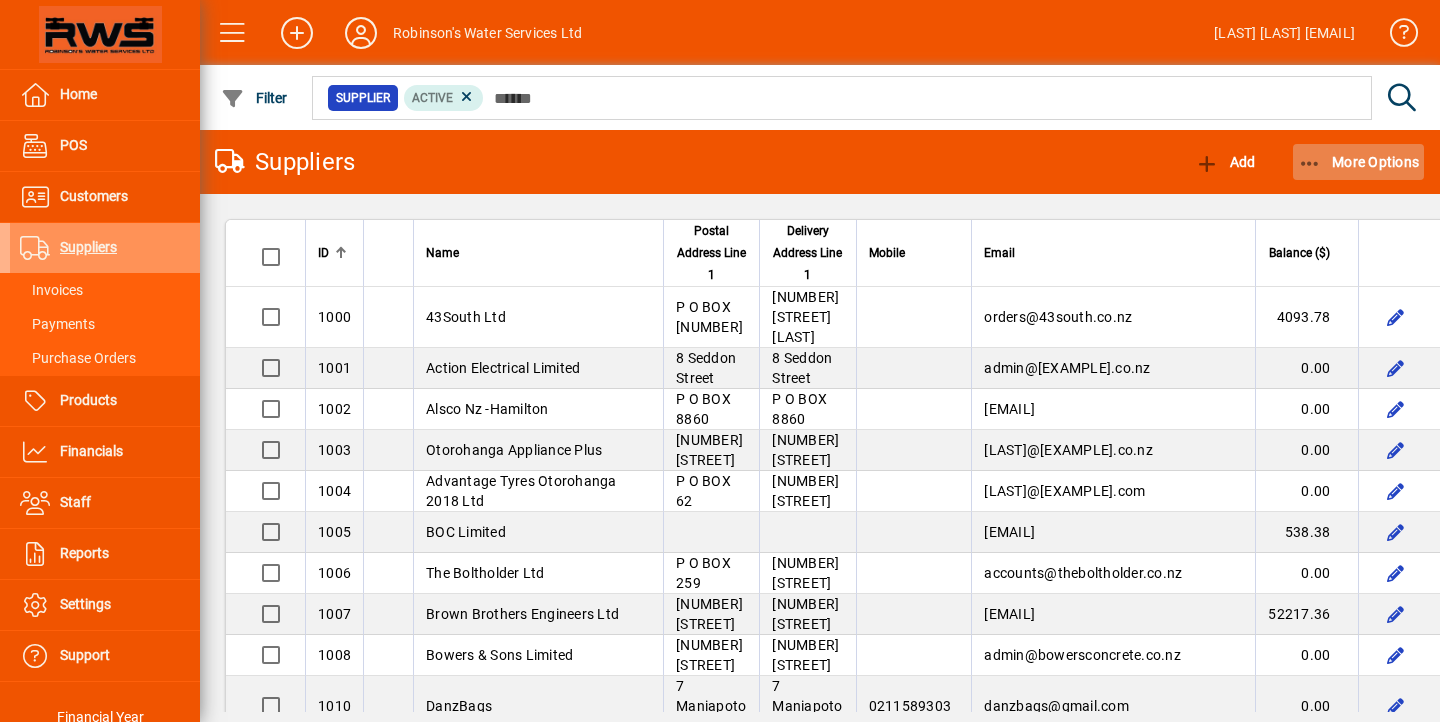 click on "More Options" 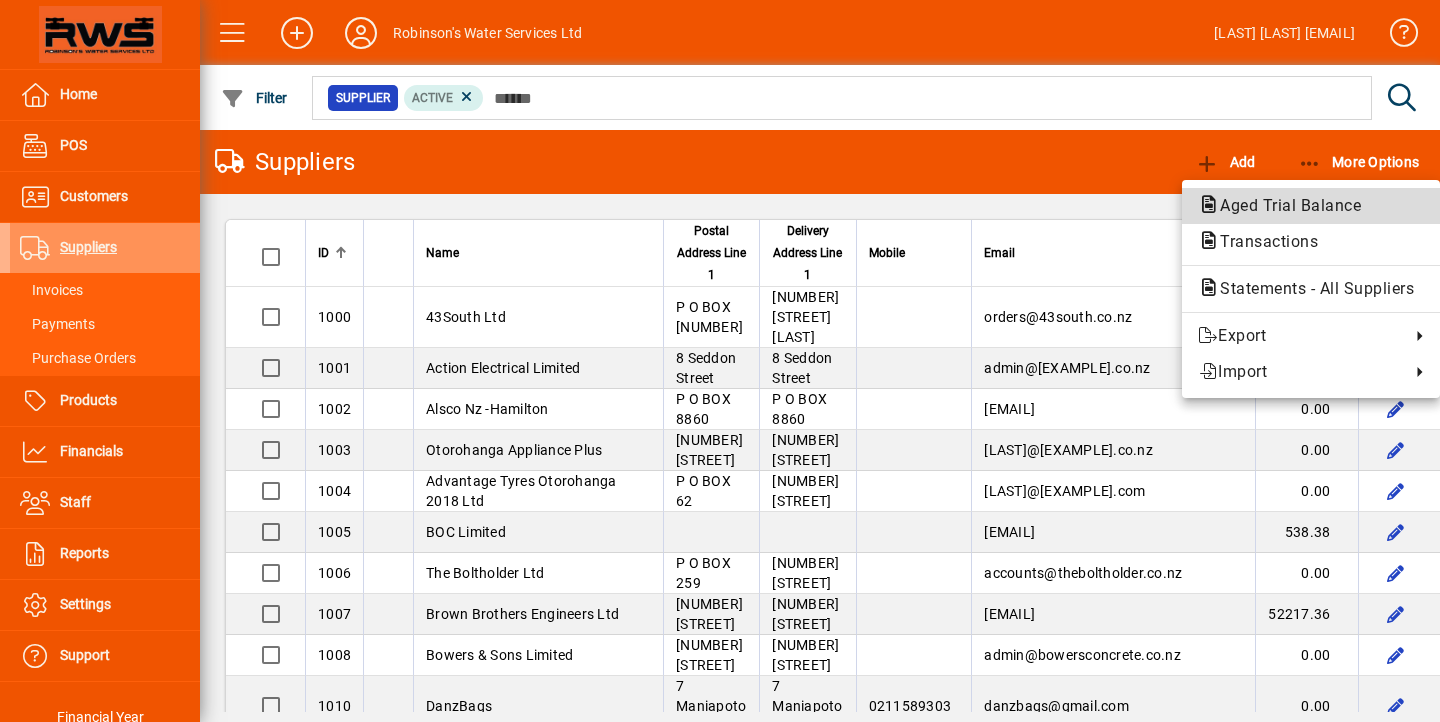 click on "Aged Trial Balance" 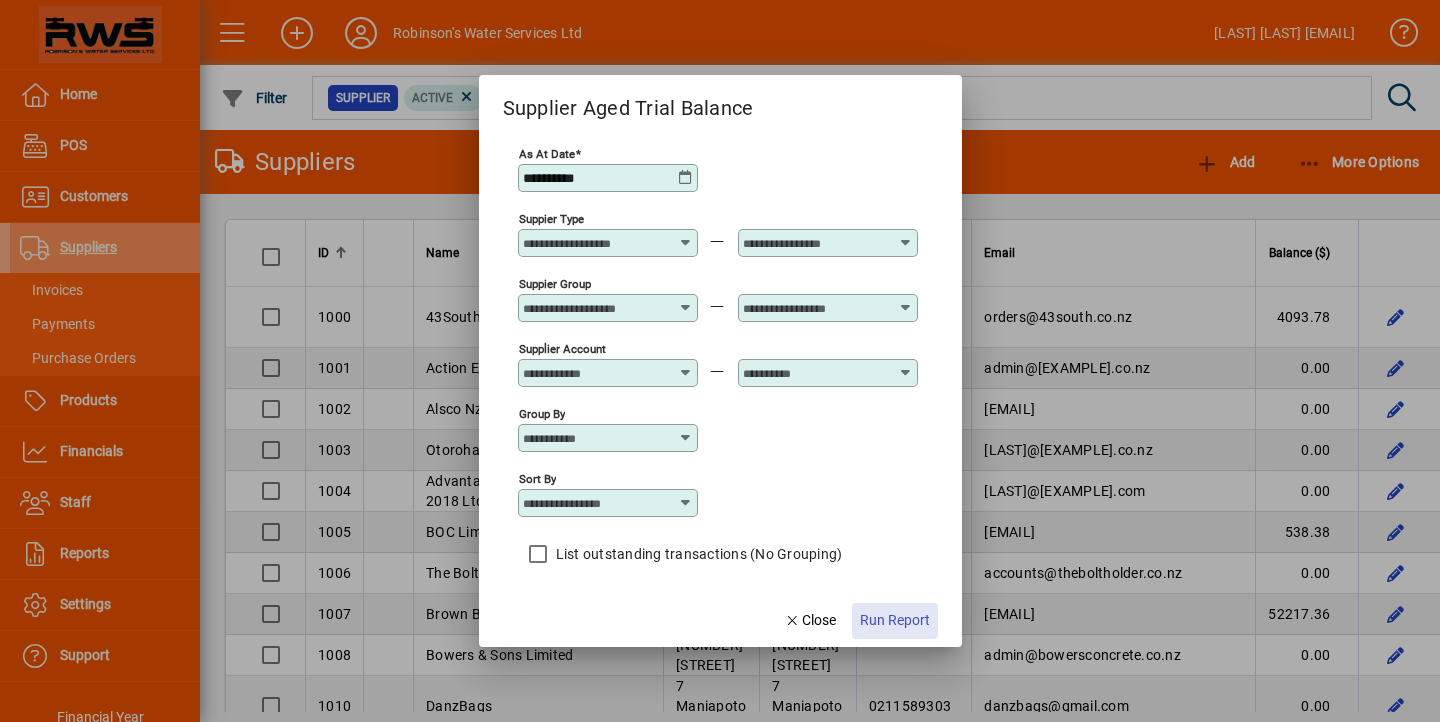 click on "Run Report" 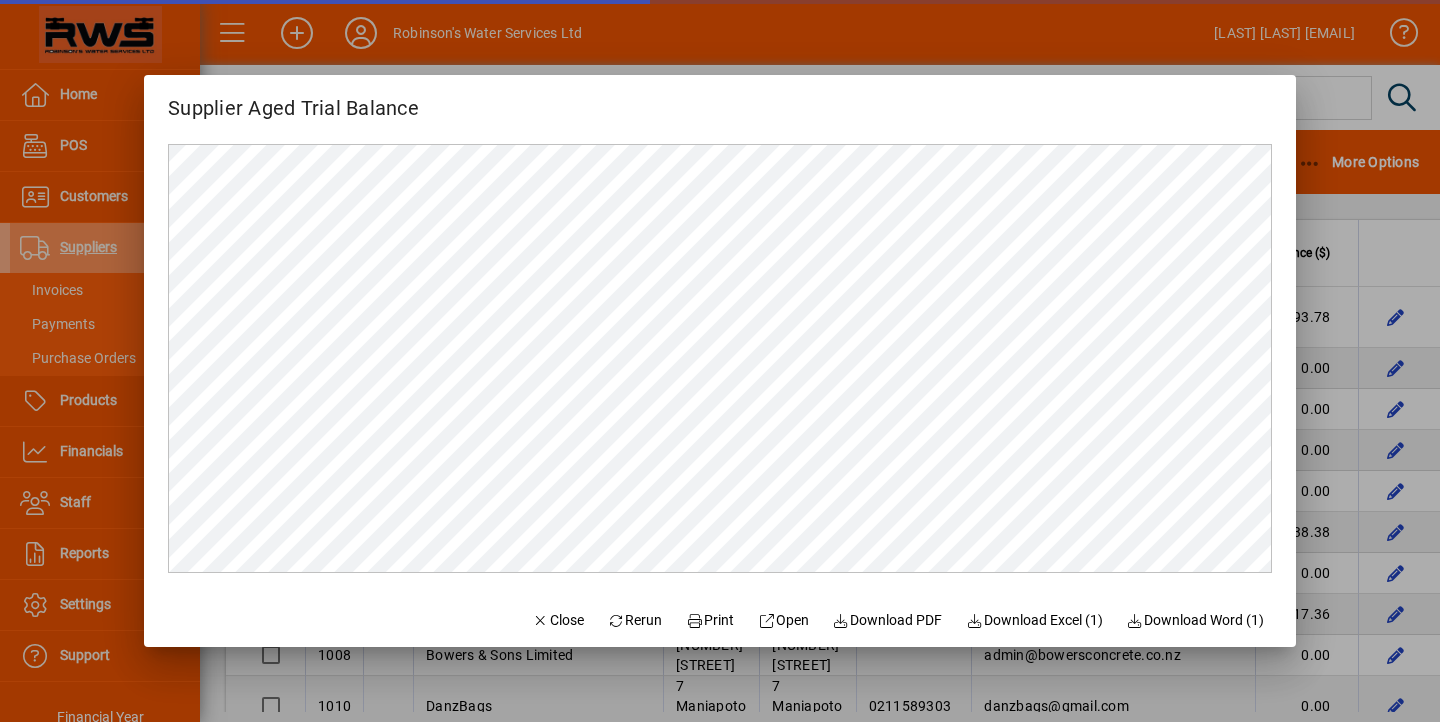 scroll, scrollTop: 0, scrollLeft: 0, axis: both 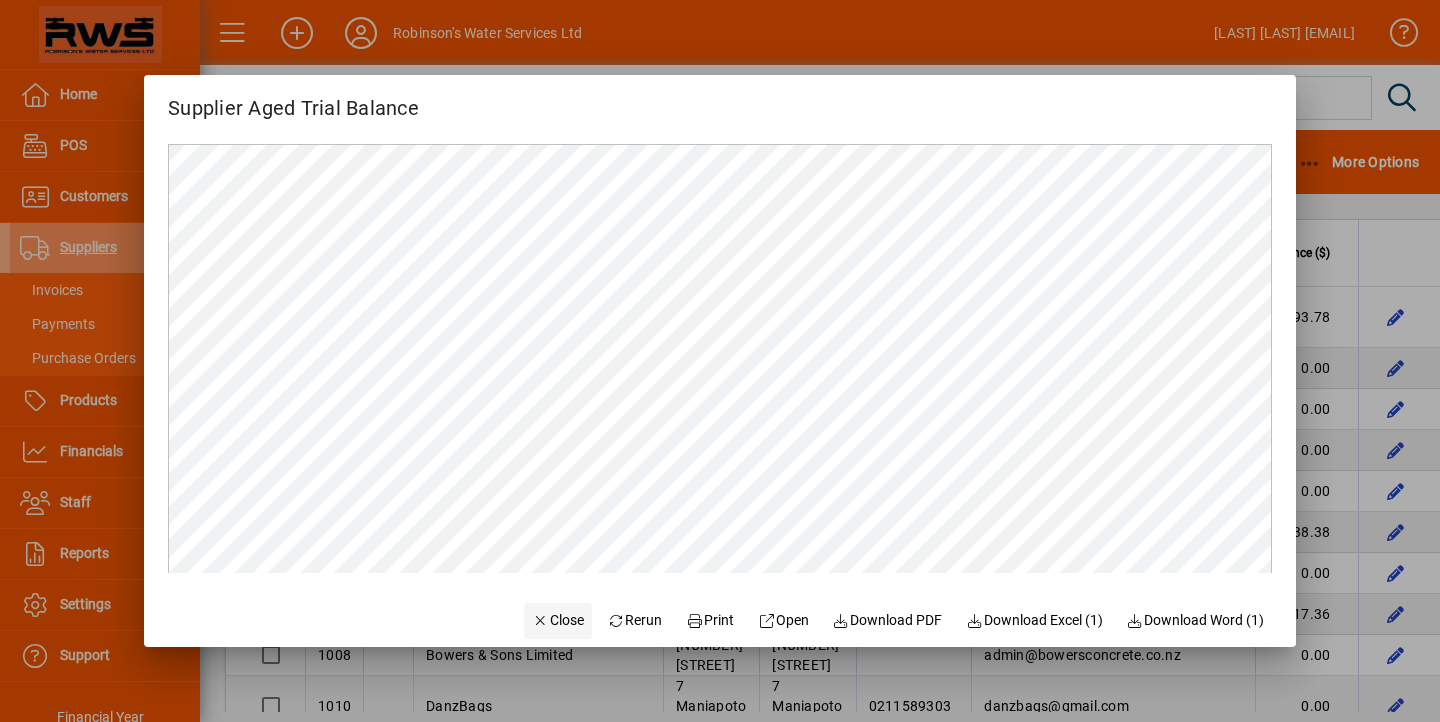 click on "Close" 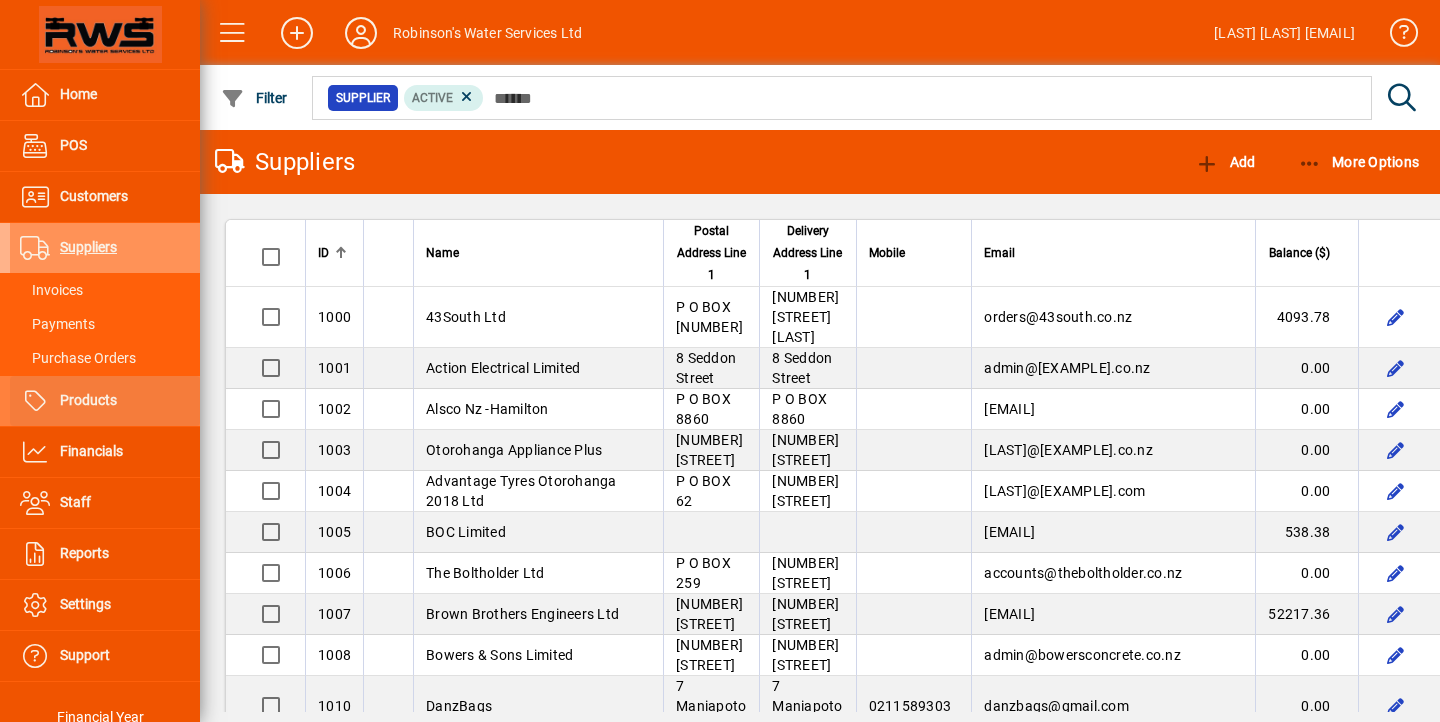 click at bounding box center (105, 401) 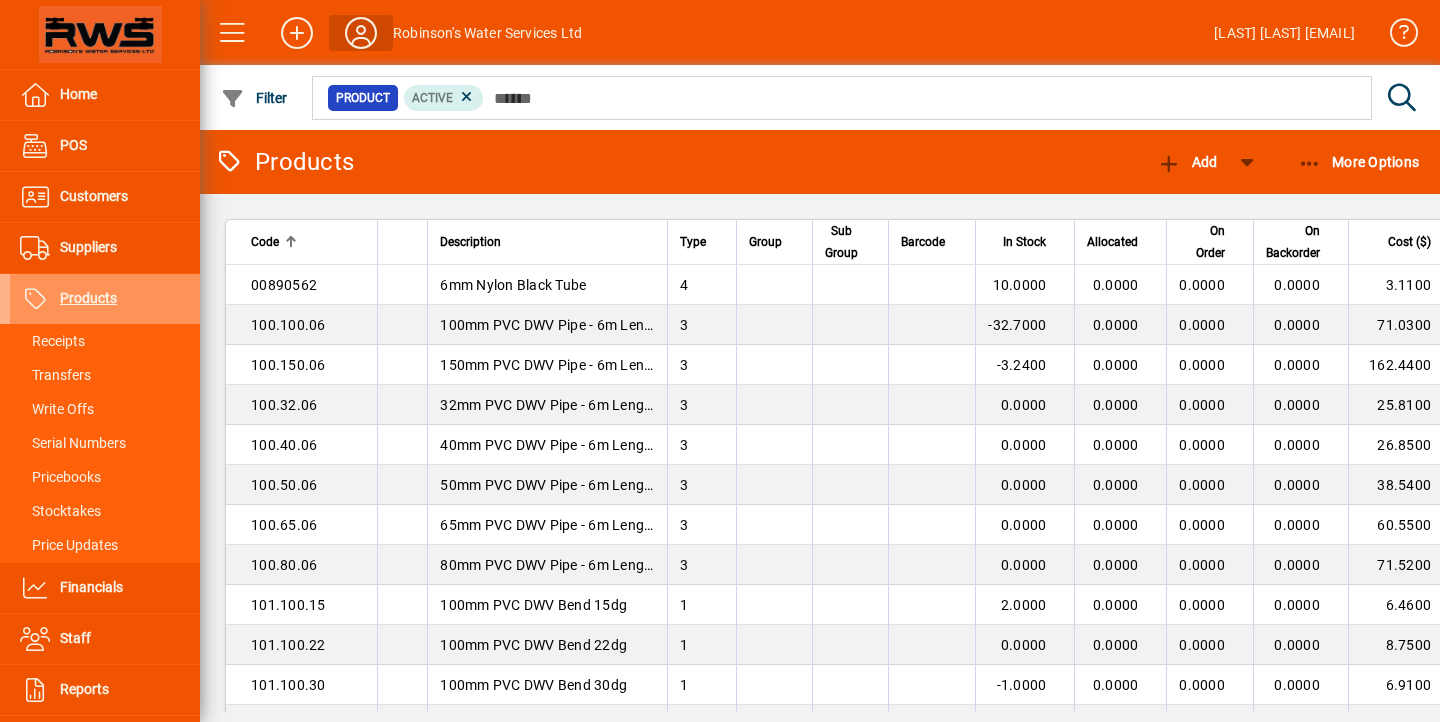 click 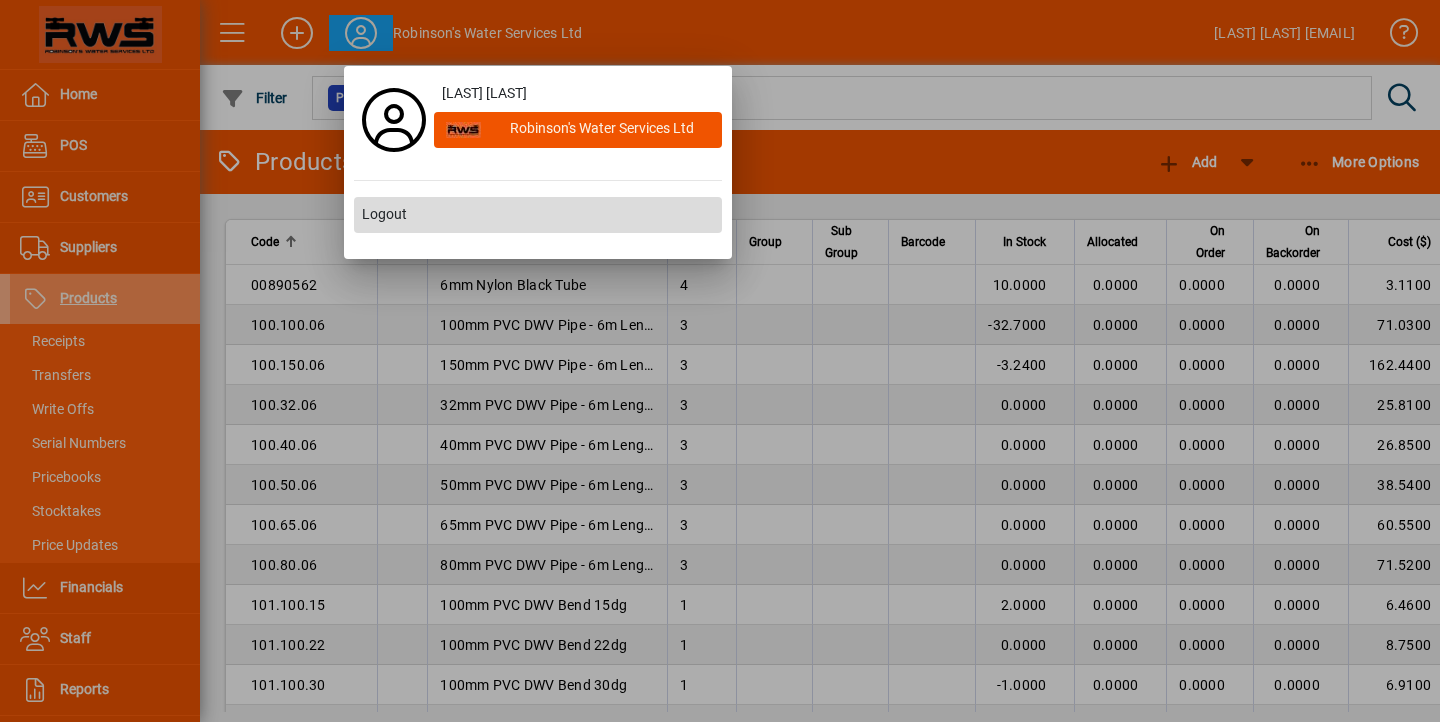 click on "Logout" at bounding box center (384, 214) 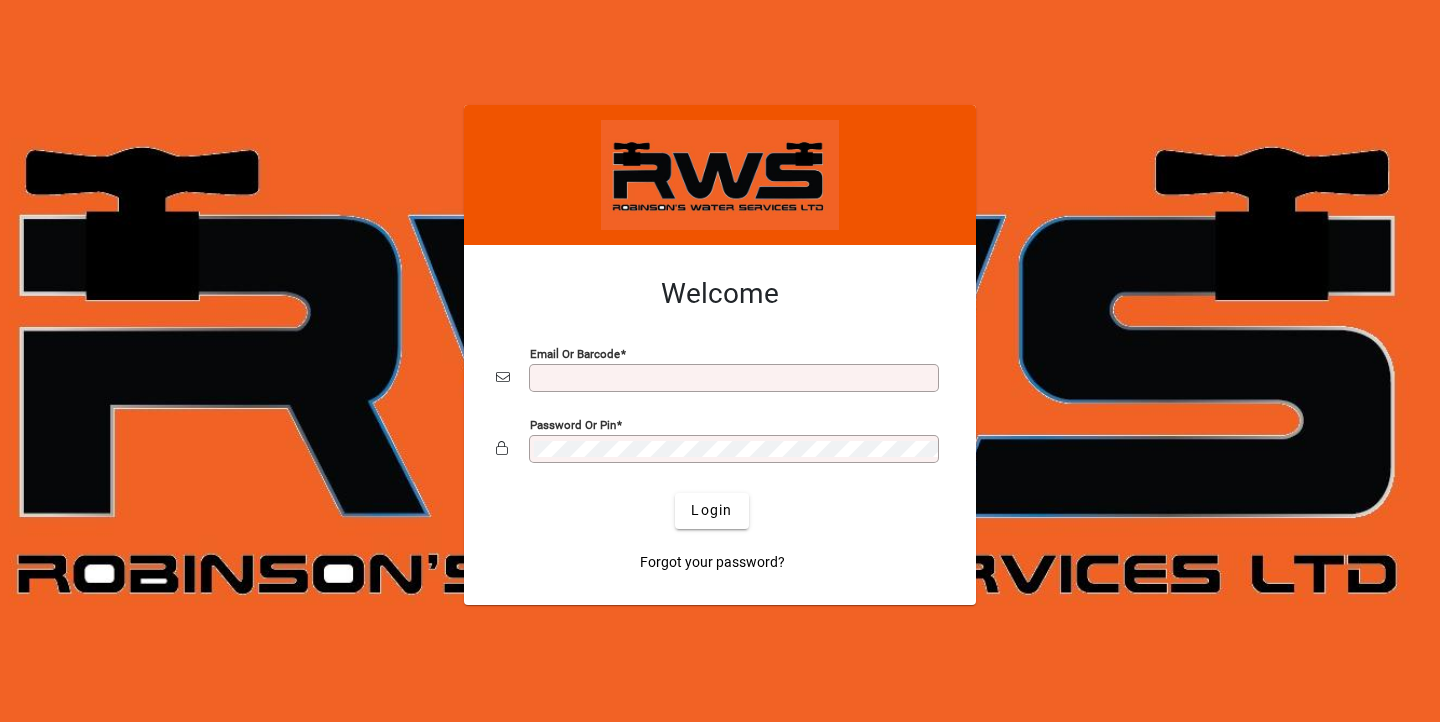 scroll, scrollTop: 0, scrollLeft: 0, axis: both 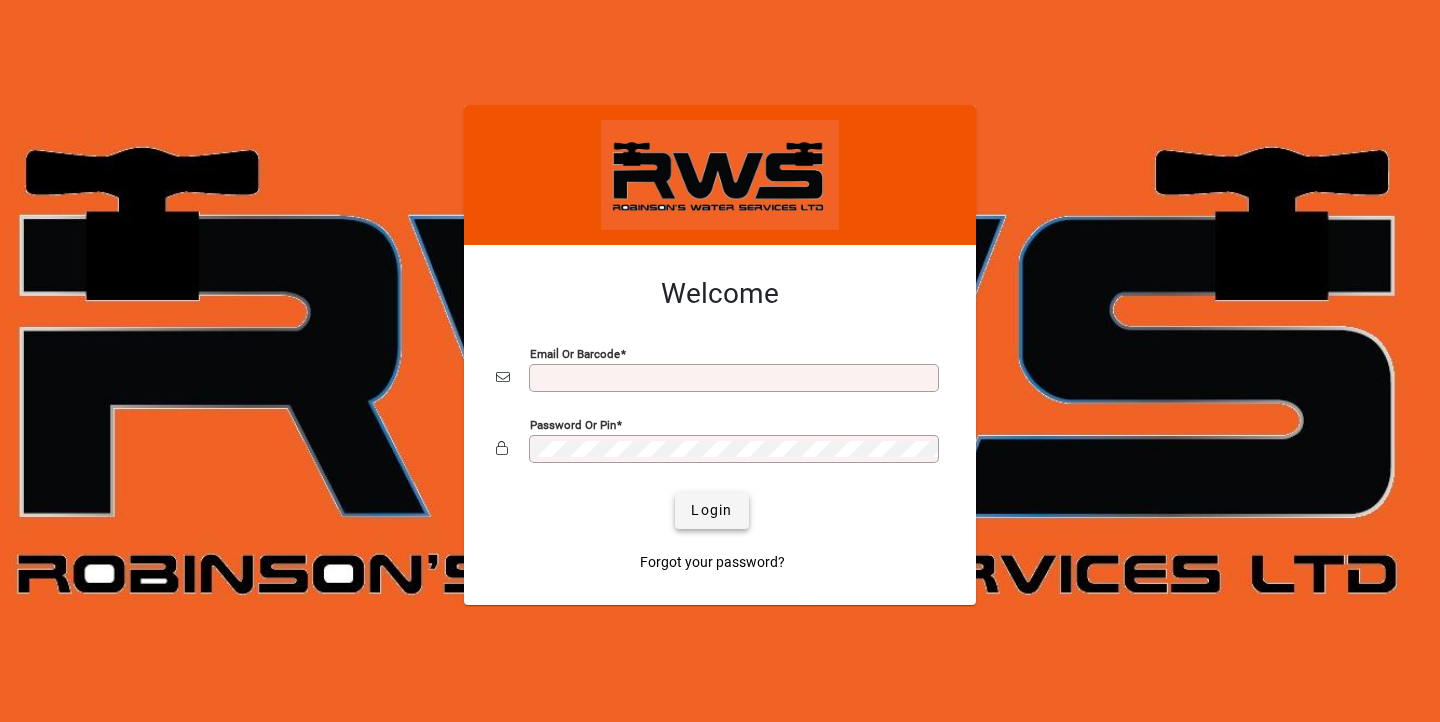 type on "**********" 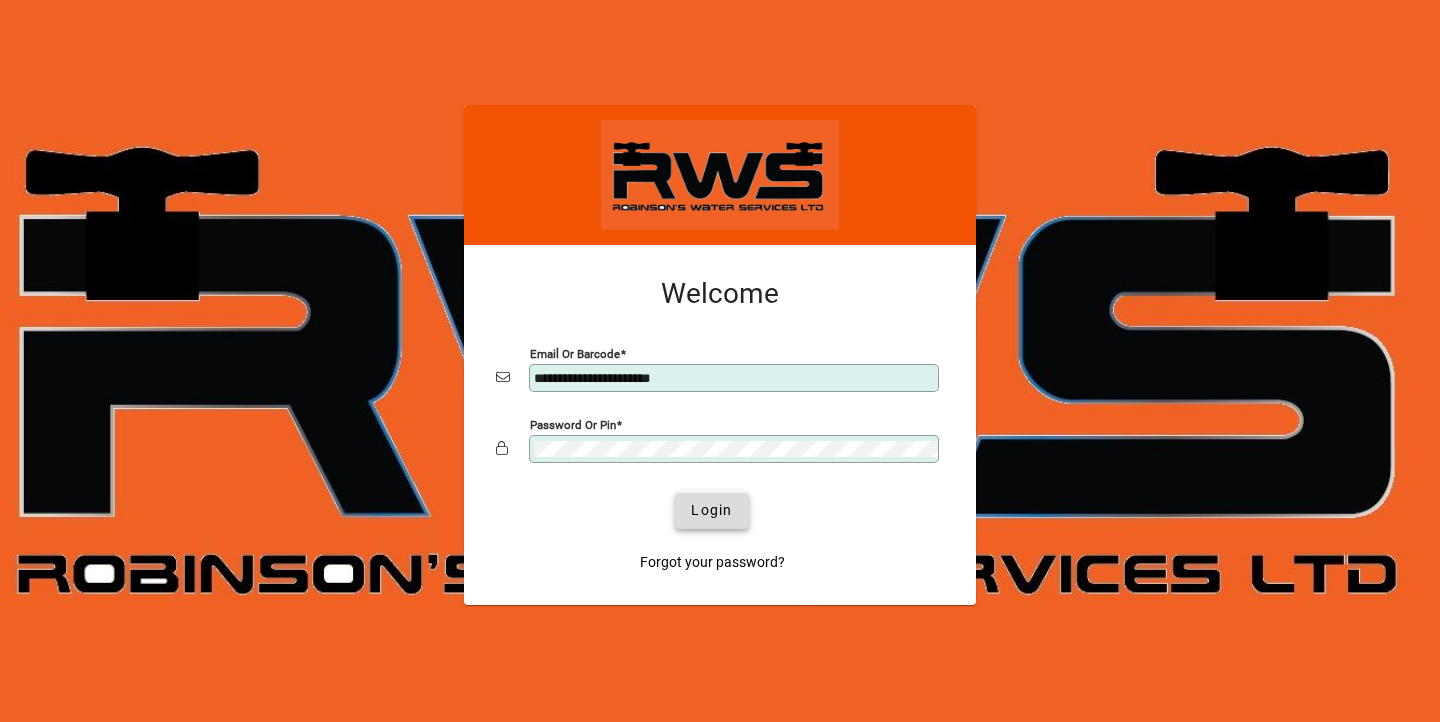 click on "Login" 